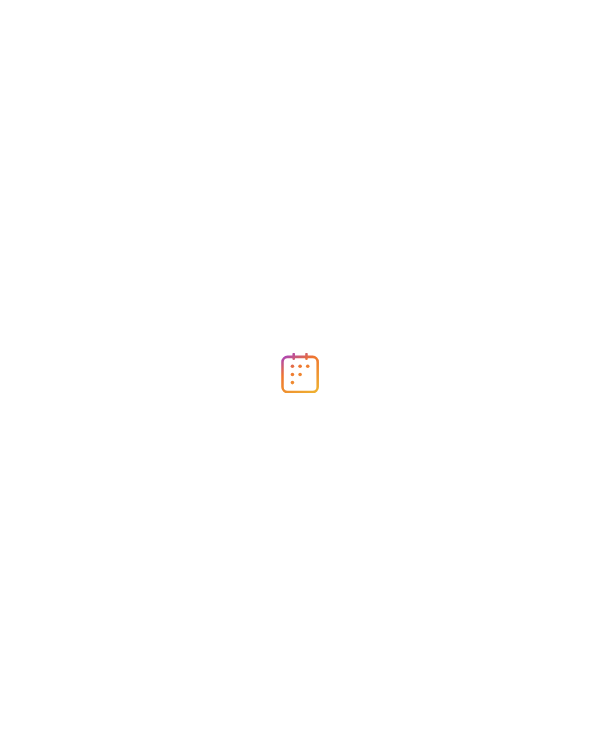scroll, scrollTop: 0, scrollLeft: 0, axis: both 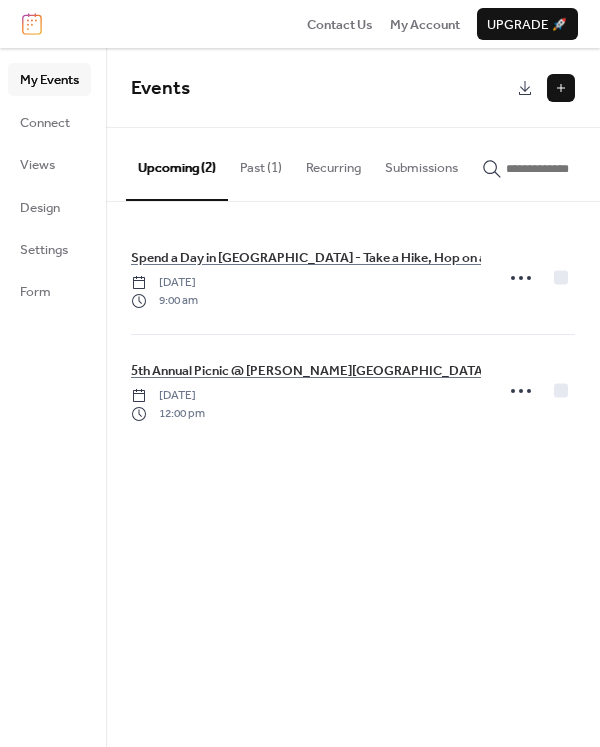 click at bounding box center [561, 88] 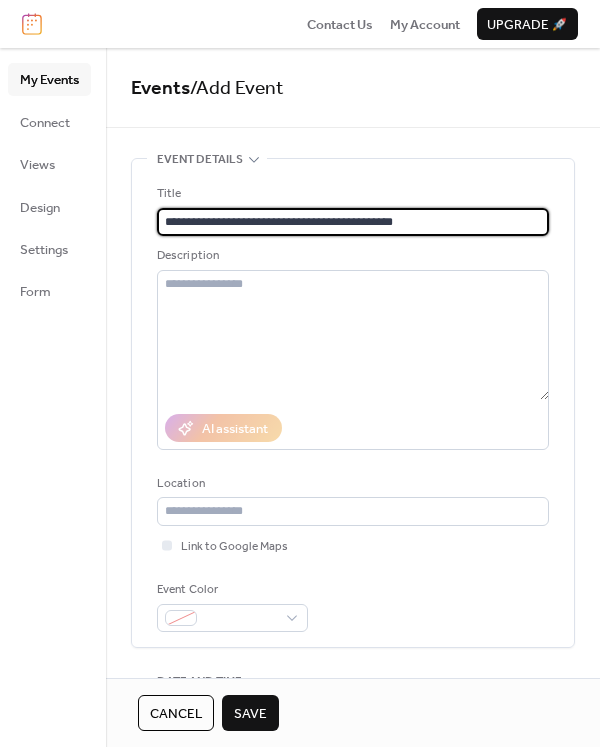 type on "**********" 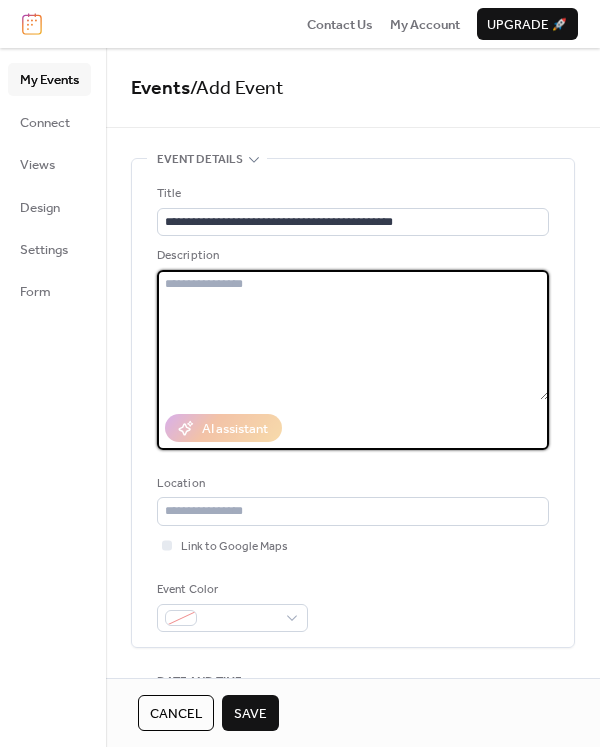 click at bounding box center (353, 335) 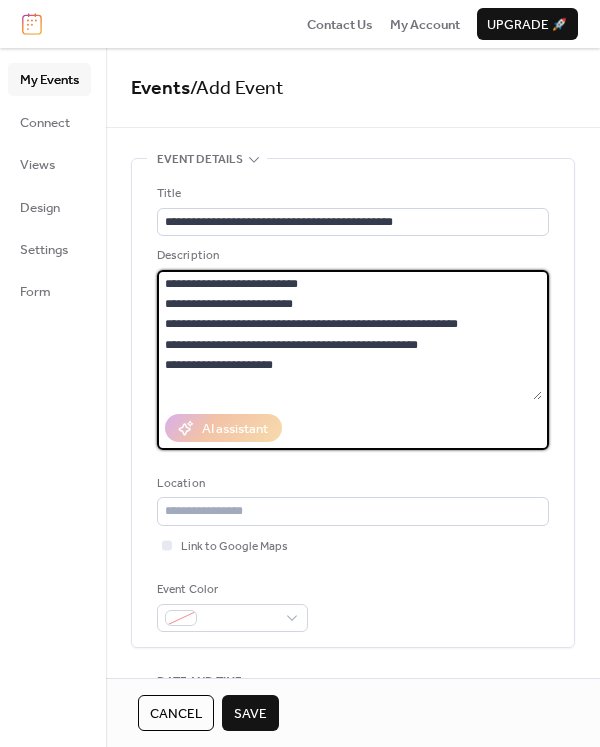 type on "**********" 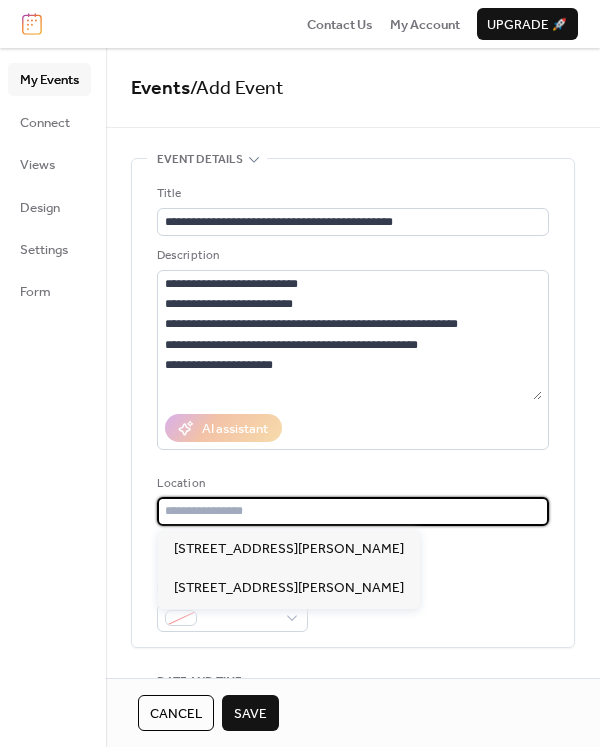 click at bounding box center [353, 511] 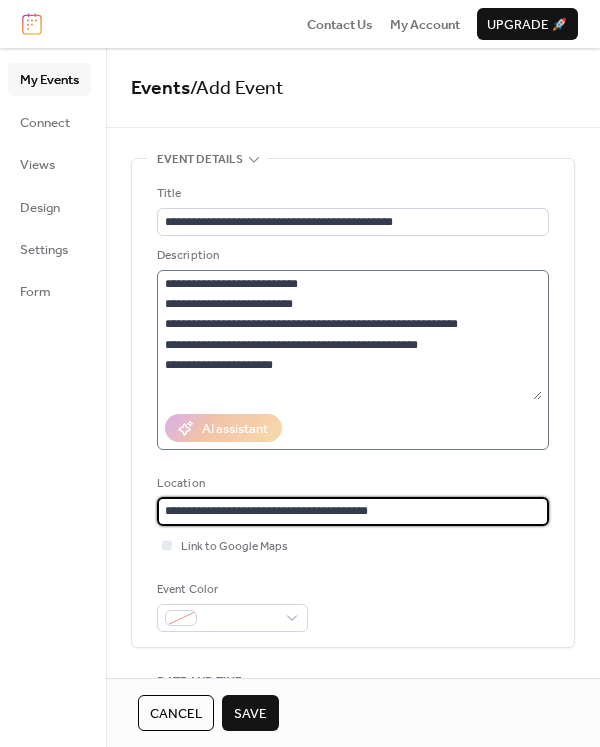 type on "**********" 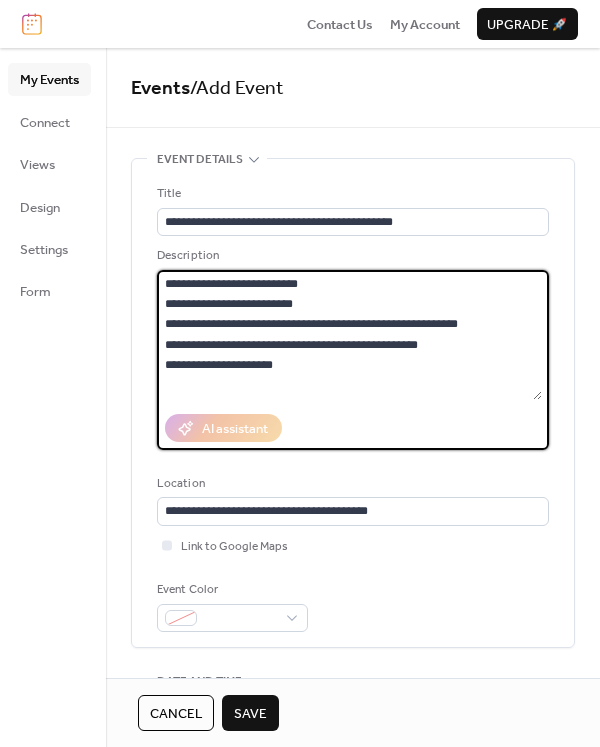 drag, startPoint x: 329, startPoint y: 372, endPoint x: 169, endPoint y: 284, distance: 182.6034 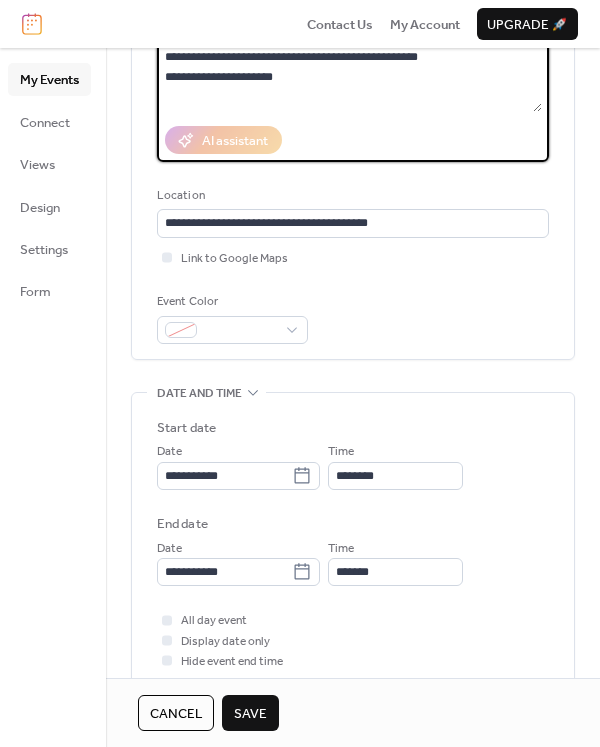 scroll, scrollTop: 262, scrollLeft: 0, axis: vertical 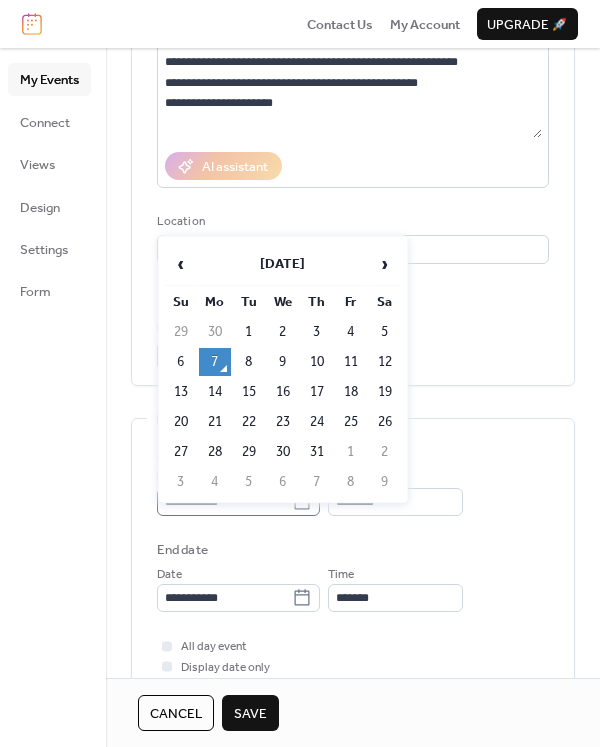 click 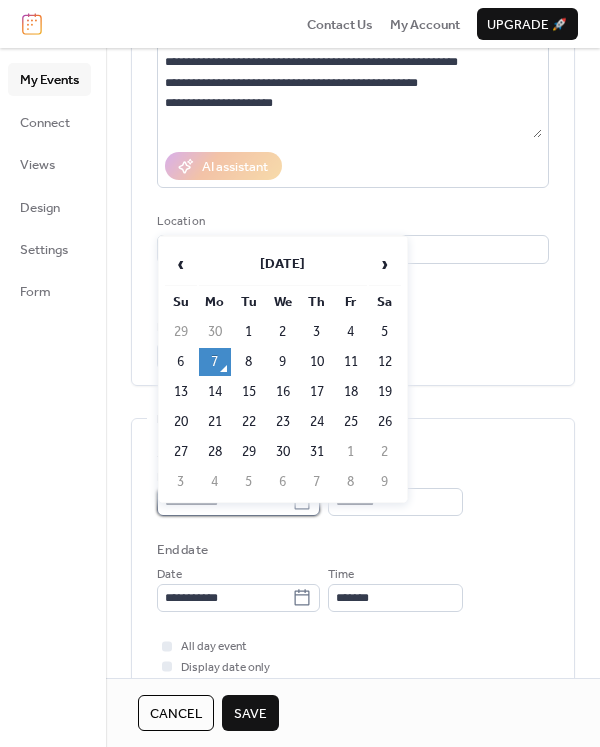 click on "**********" at bounding box center (224, 502) 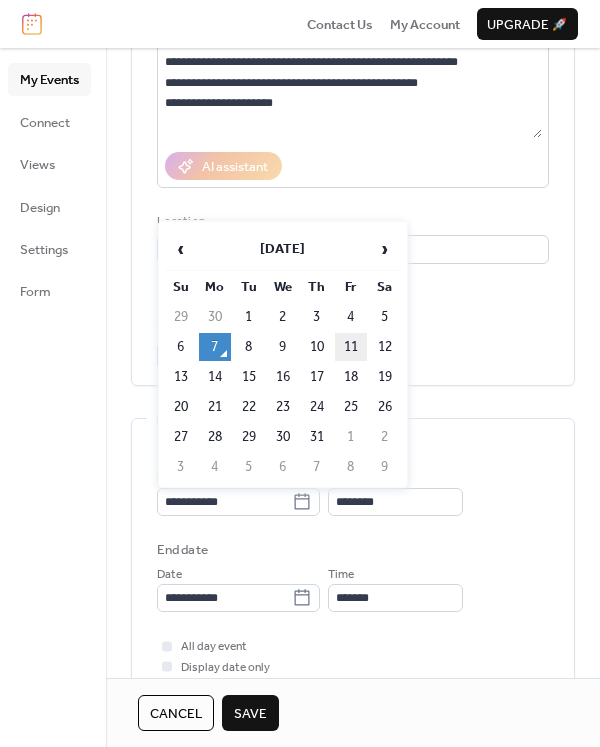 click on "11" at bounding box center [351, 347] 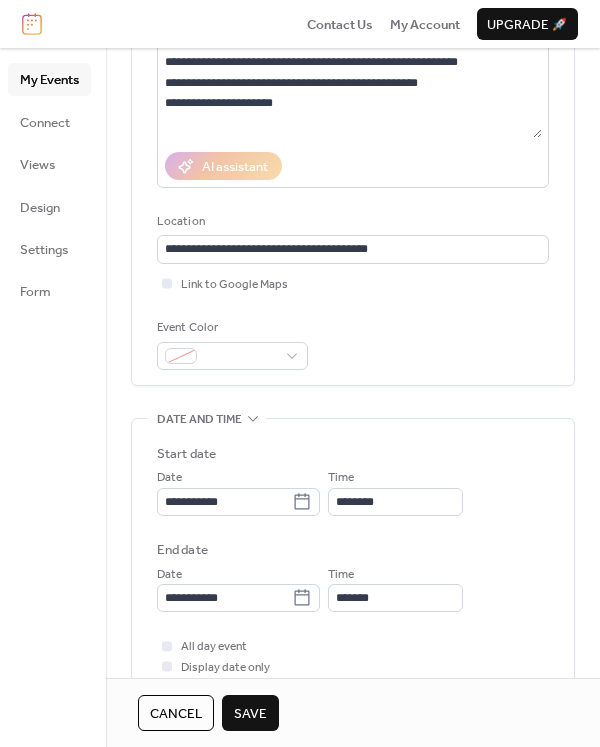 scroll, scrollTop: 164, scrollLeft: 0, axis: vertical 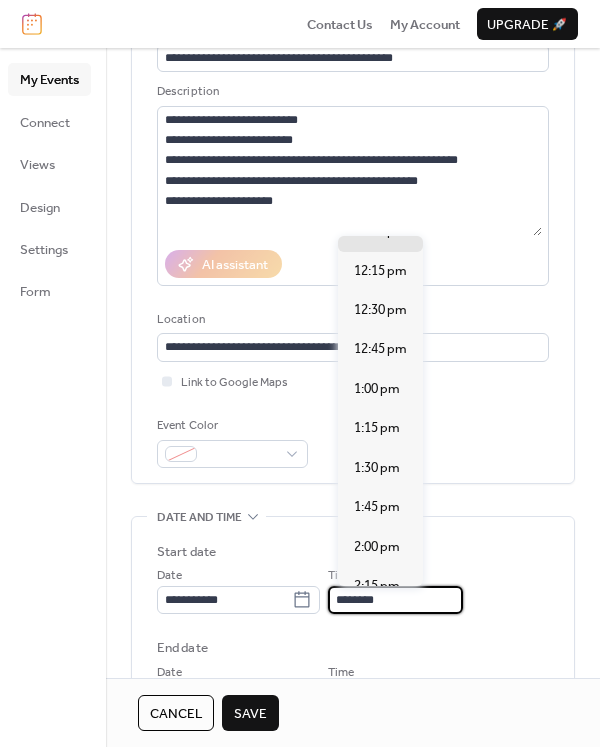 click on "********" at bounding box center (395, 600) 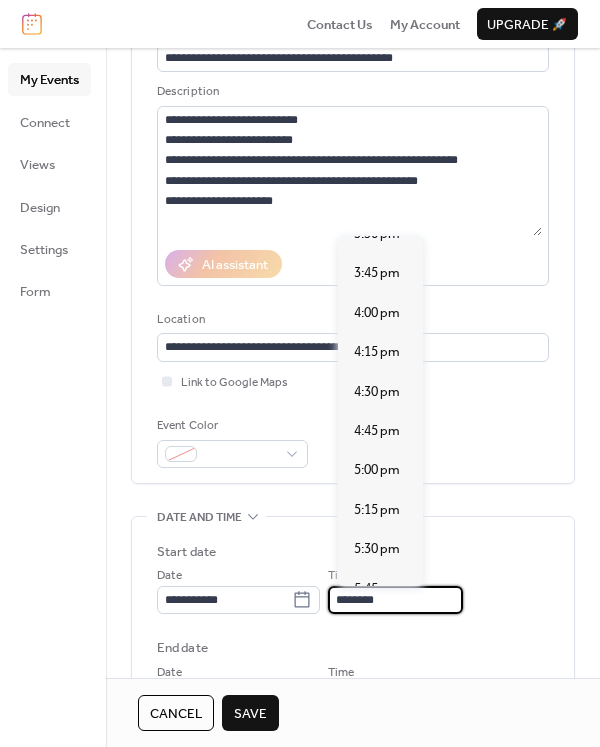 scroll, scrollTop: 2498, scrollLeft: 0, axis: vertical 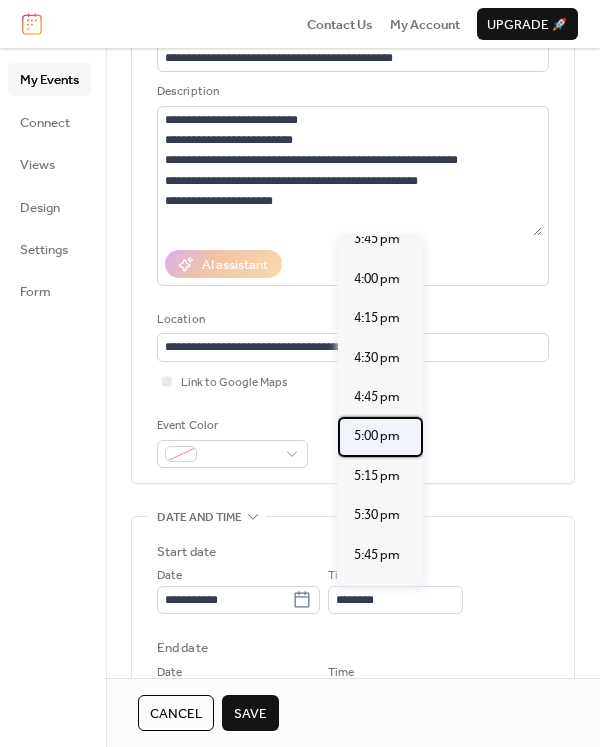 click on "5:00 pm" at bounding box center (377, 436) 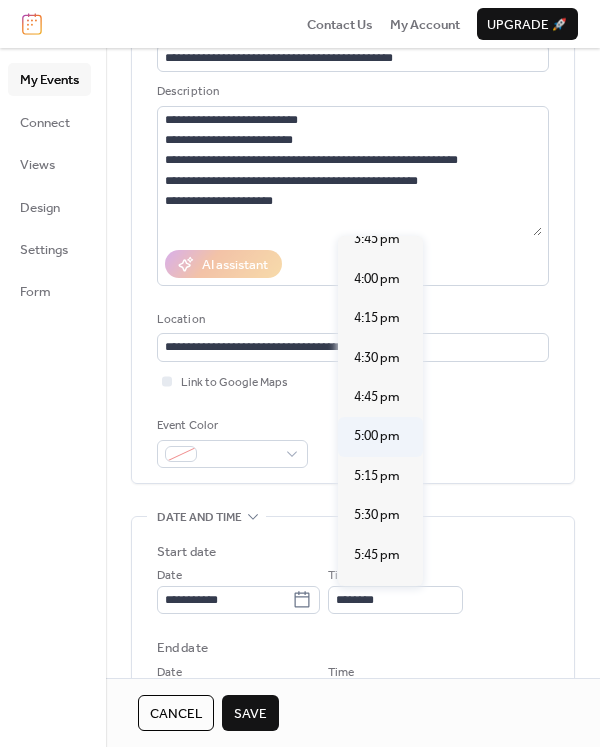 type on "*******" 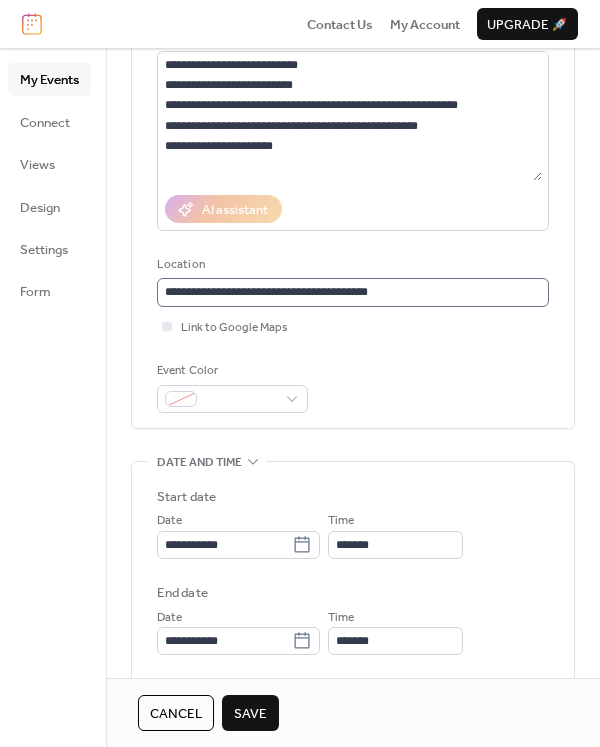 scroll, scrollTop: 217, scrollLeft: 0, axis: vertical 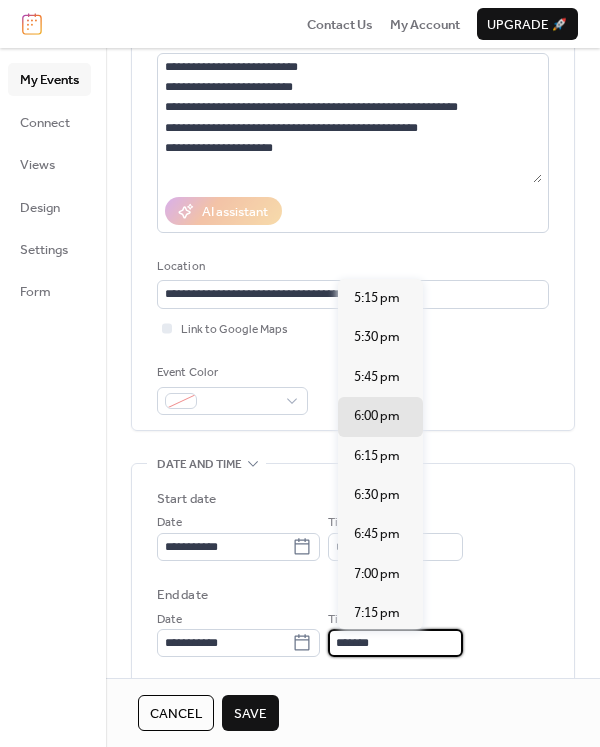 click on "*******" at bounding box center [395, 643] 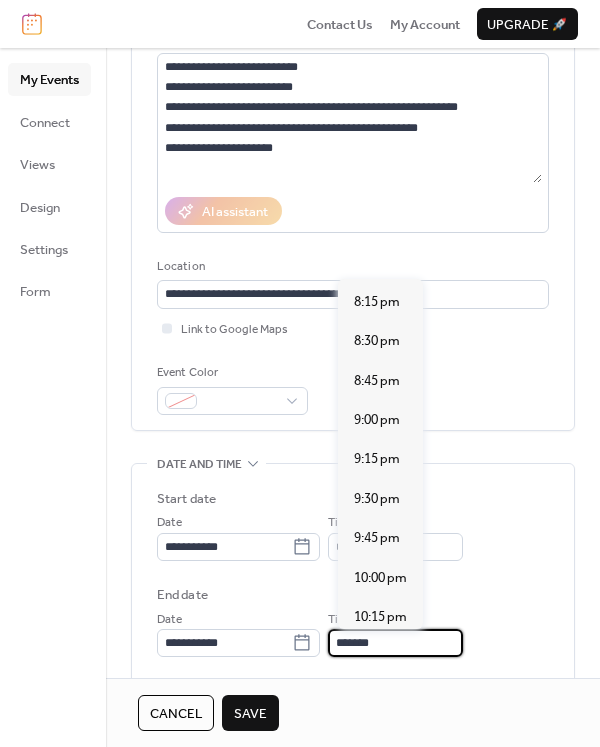 scroll, scrollTop: 727, scrollLeft: 0, axis: vertical 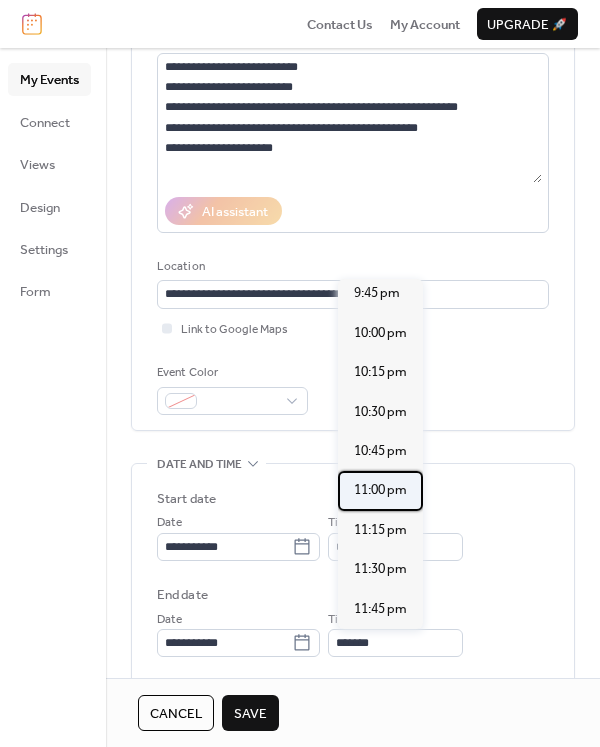 click on "11:00 pm" at bounding box center [380, 490] 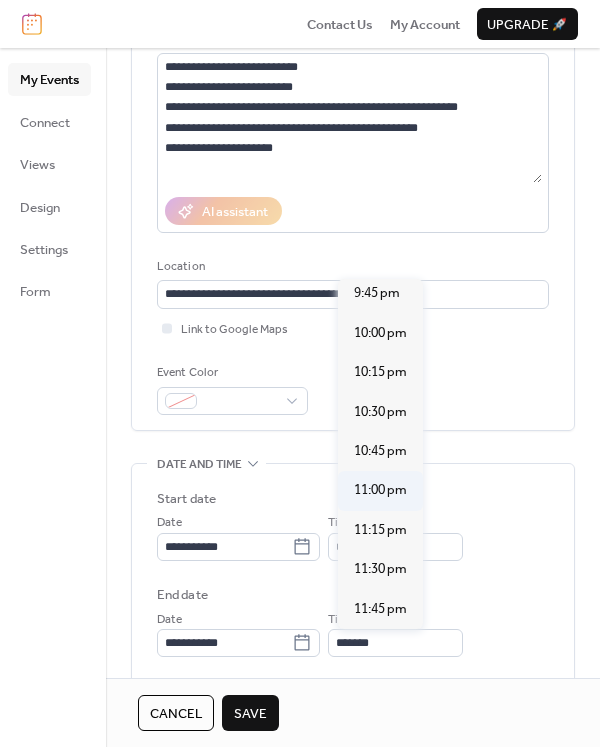 type on "********" 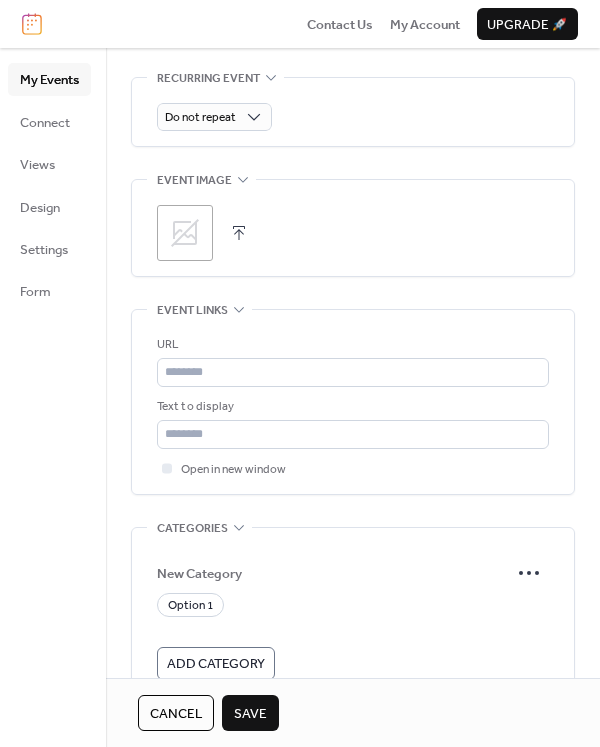 scroll, scrollTop: 935, scrollLeft: 0, axis: vertical 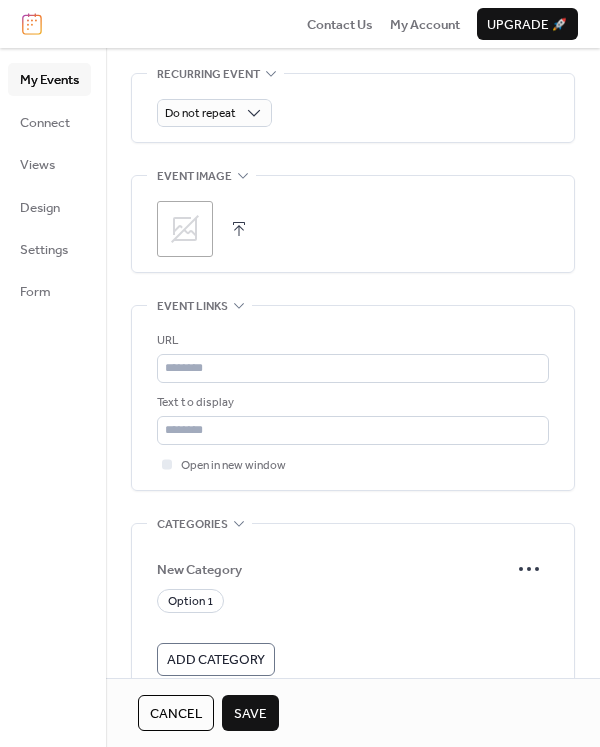 click 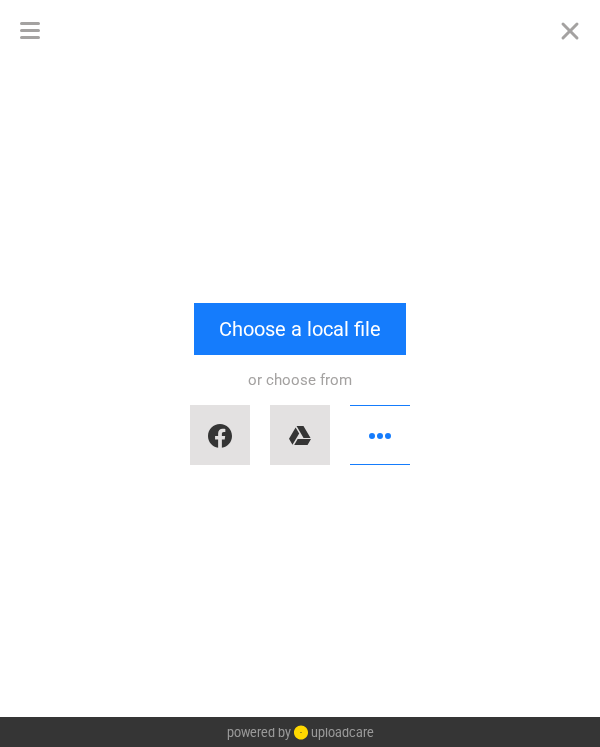 click on "Drop a file here drag & drop any files or Upload files from your computer Choose a local file or choose from" at bounding box center (300, 388) 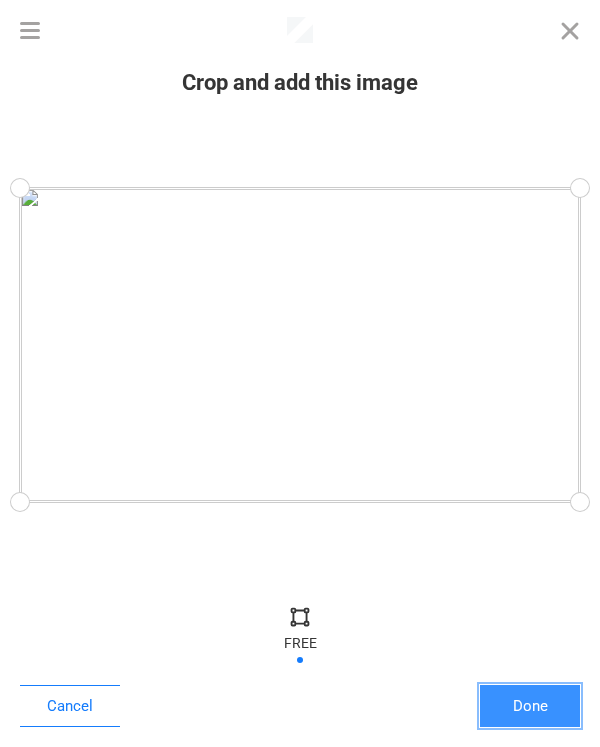 click on "Done" at bounding box center (530, 706) 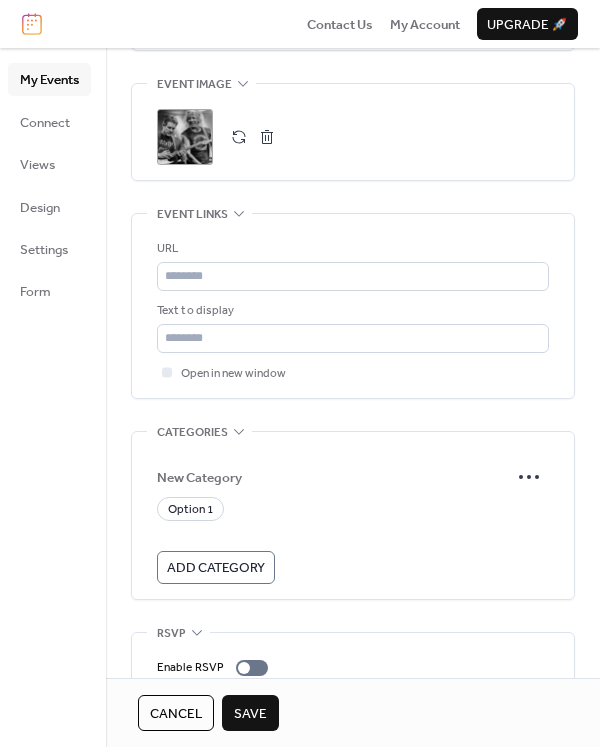 scroll, scrollTop: 1108, scrollLeft: 0, axis: vertical 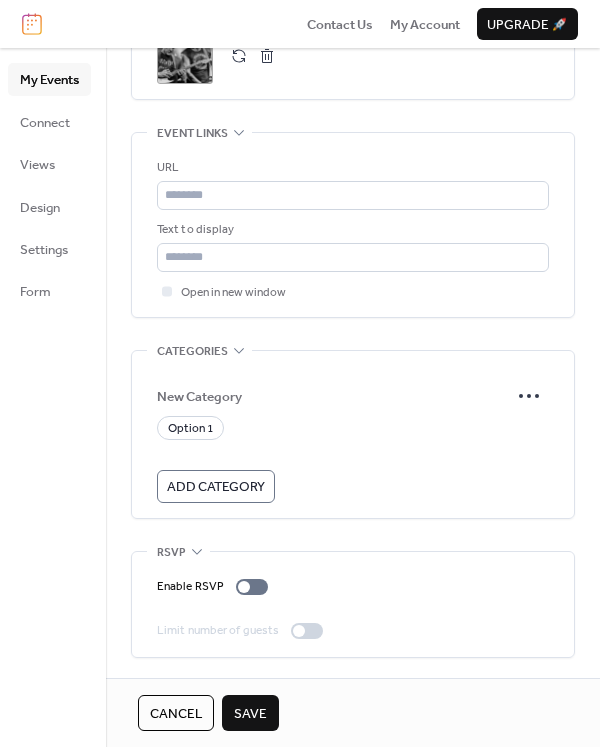 click on "Save" at bounding box center (250, 714) 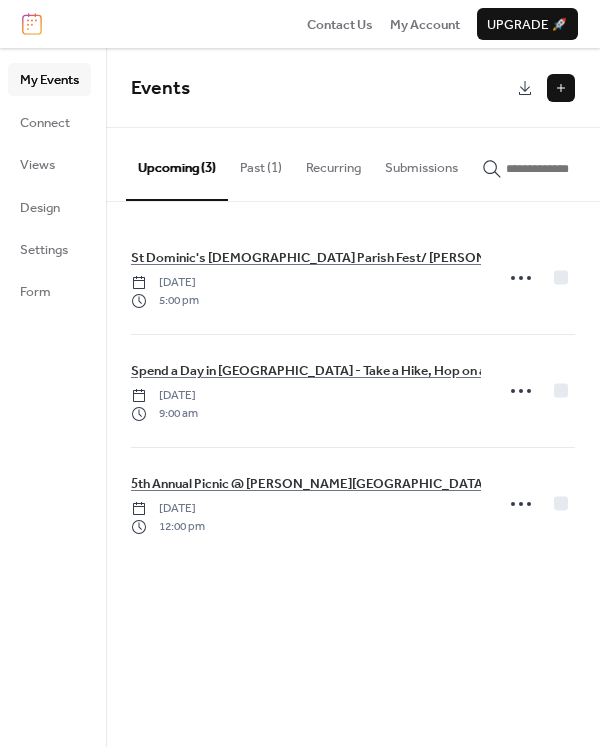 click at bounding box center (561, 88) 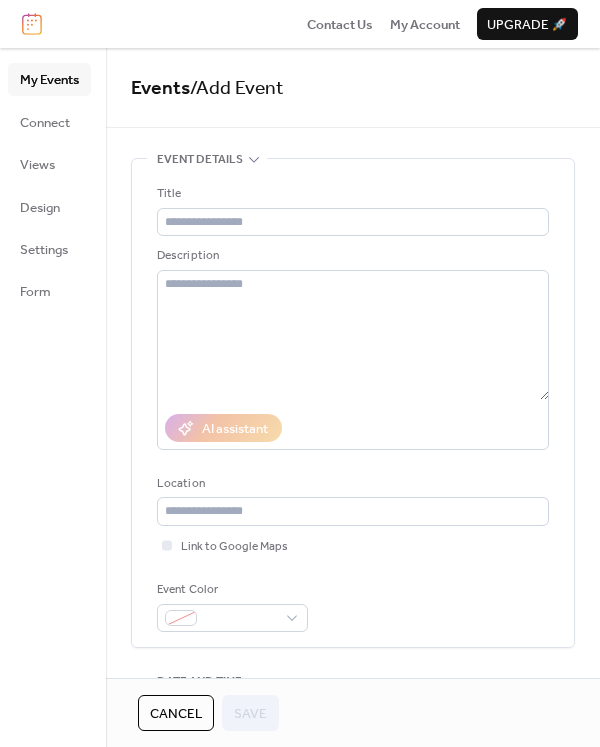 click on "Events  /  Add Event" at bounding box center [353, 89] 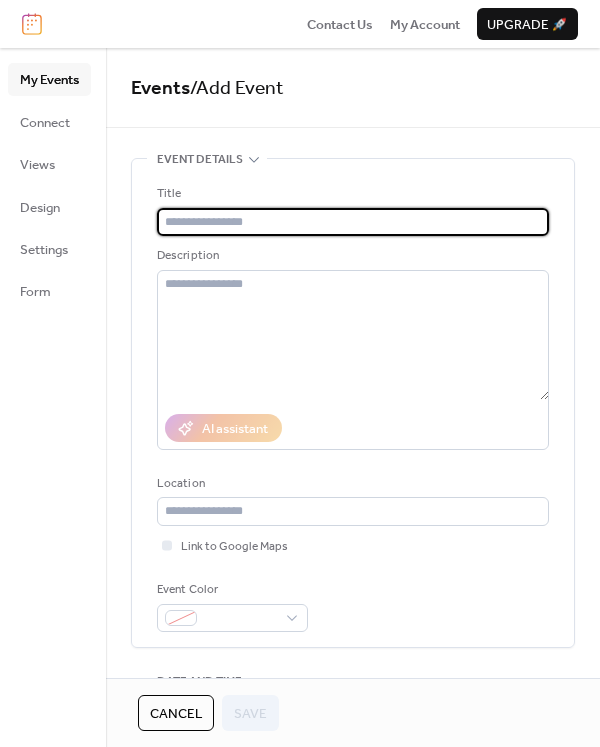click at bounding box center (353, 222) 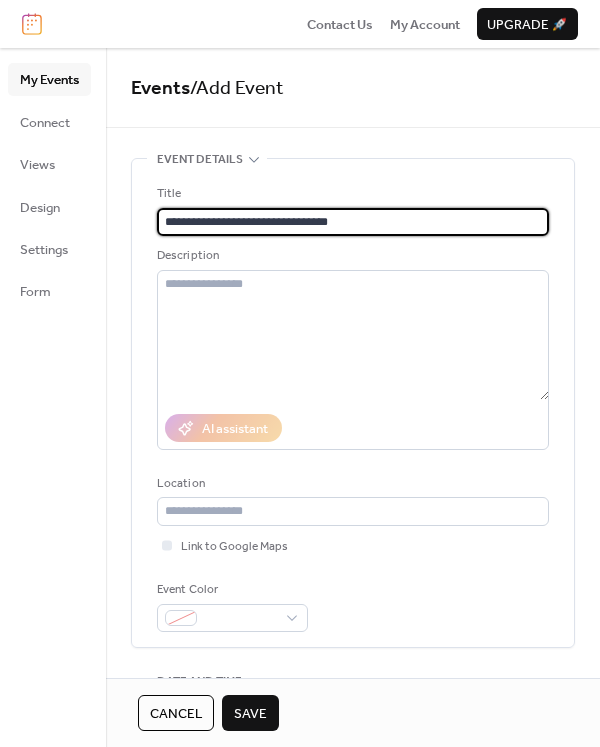 type on "**********" 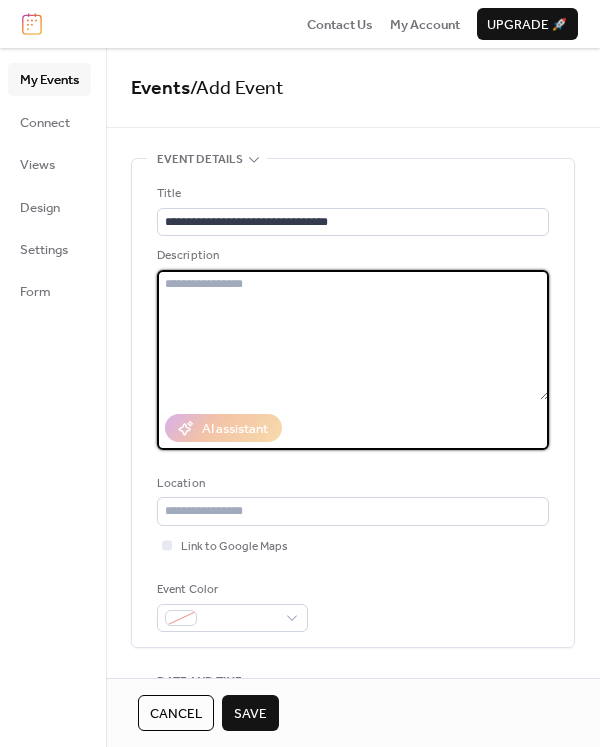 click at bounding box center [353, 335] 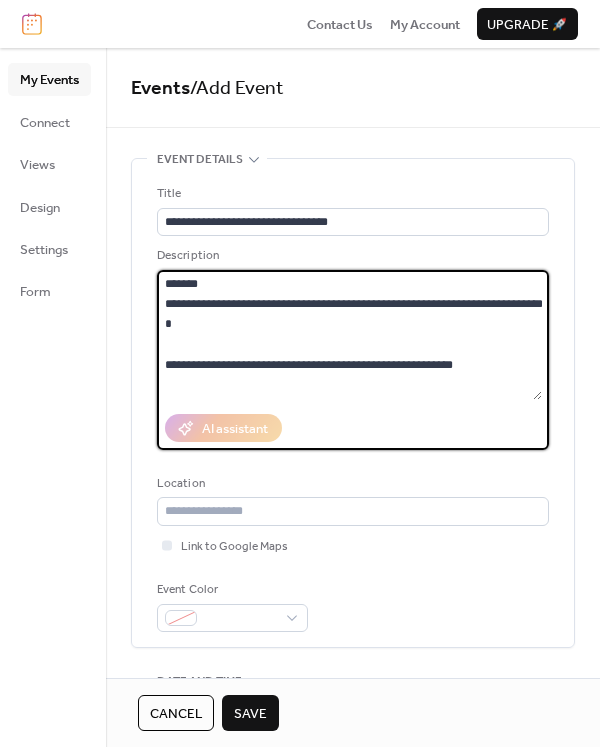 scroll, scrollTop: 17, scrollLeft: 0, axis: vertical 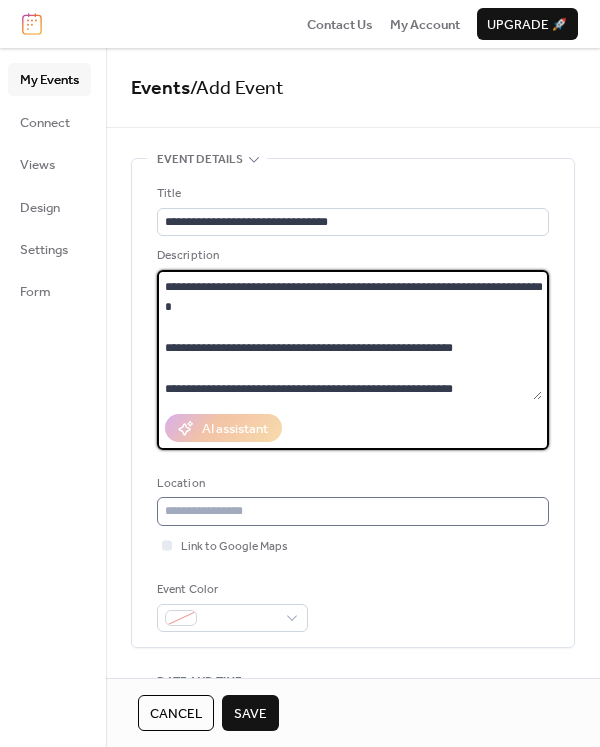 type on "**********" 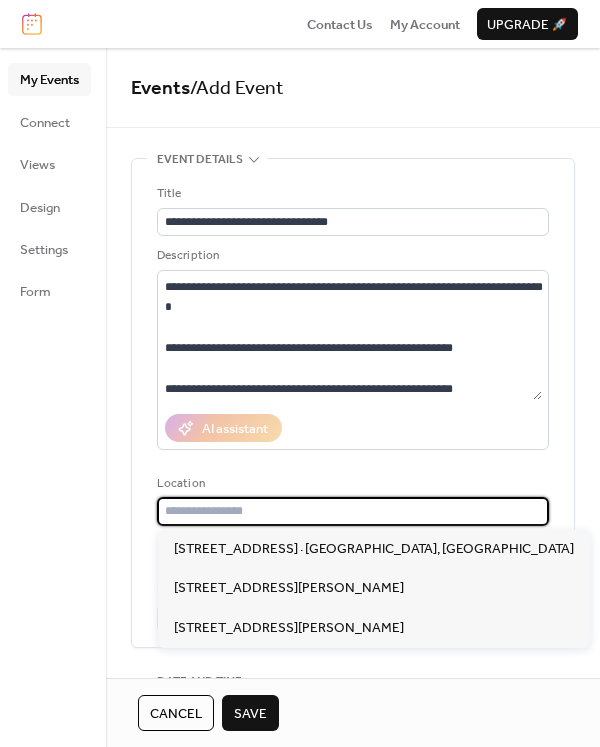 click at bounding box center (353, 511) 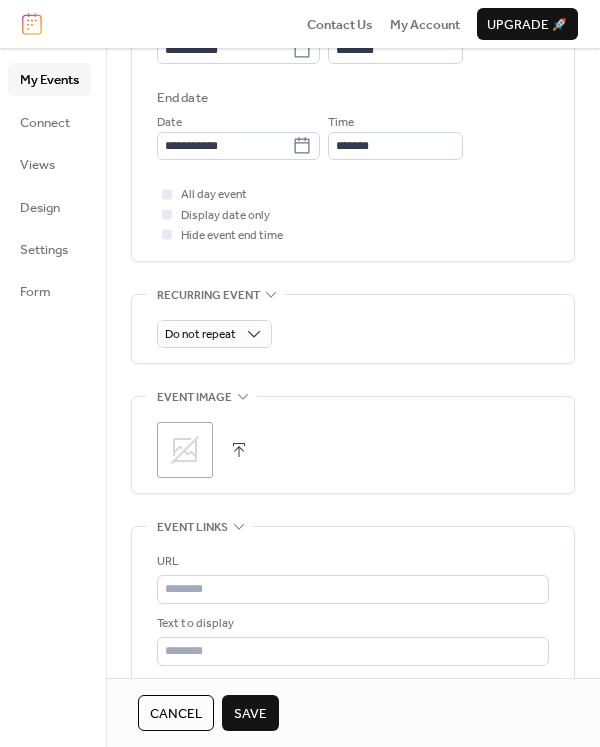 scroll, scrollTop: 622, scrollLeft: 0, axis: vertical 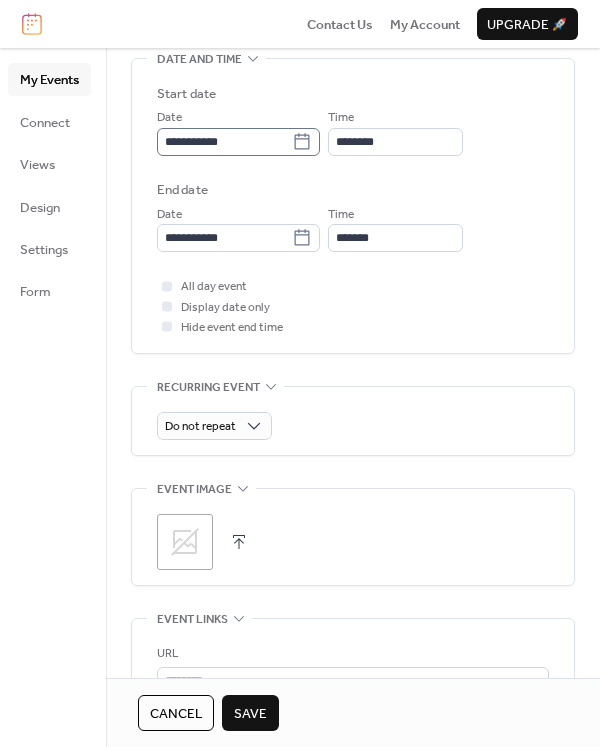 type on "**********" 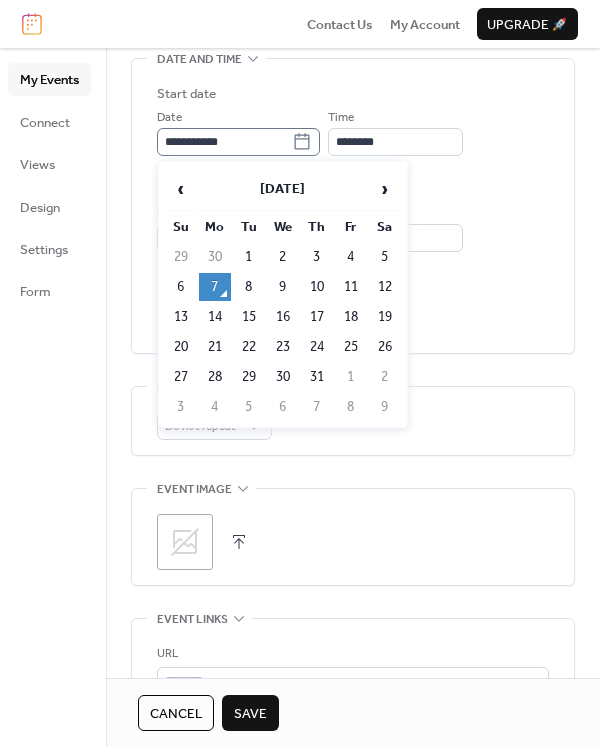 click 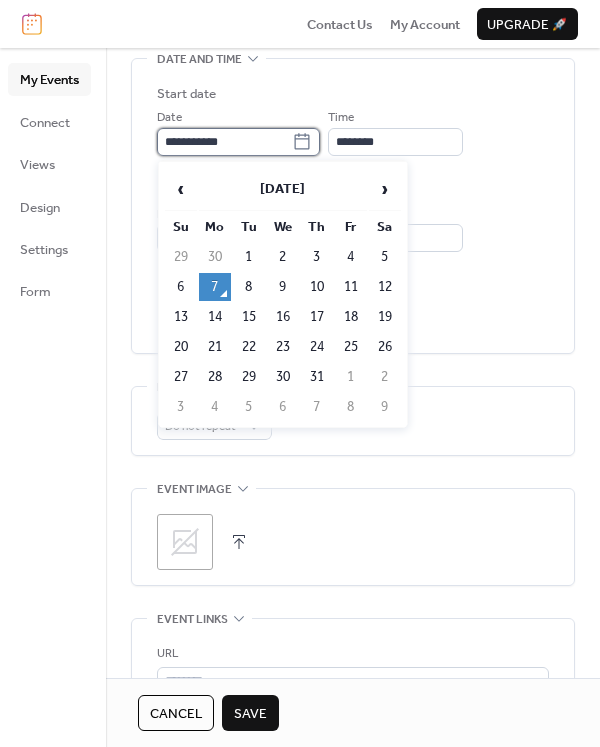 click on "**********" at bounding box center [224, 142] 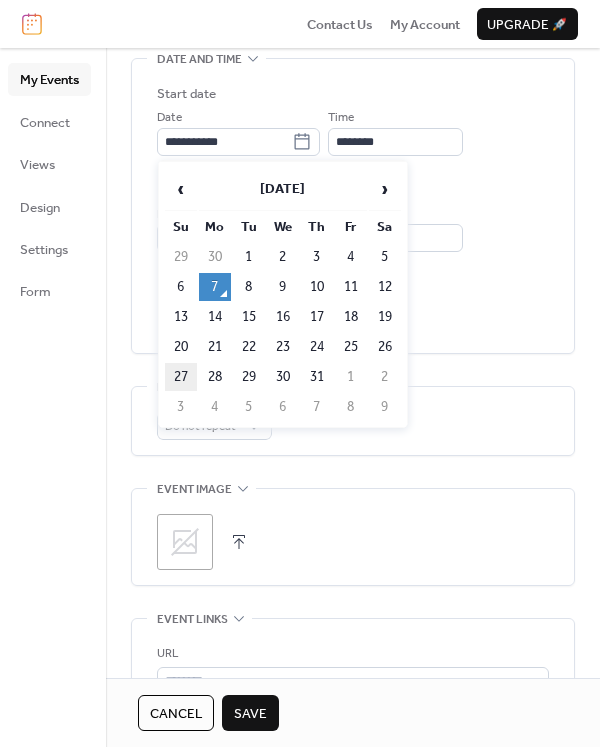 click on "27" at bounding box center [181, 377] 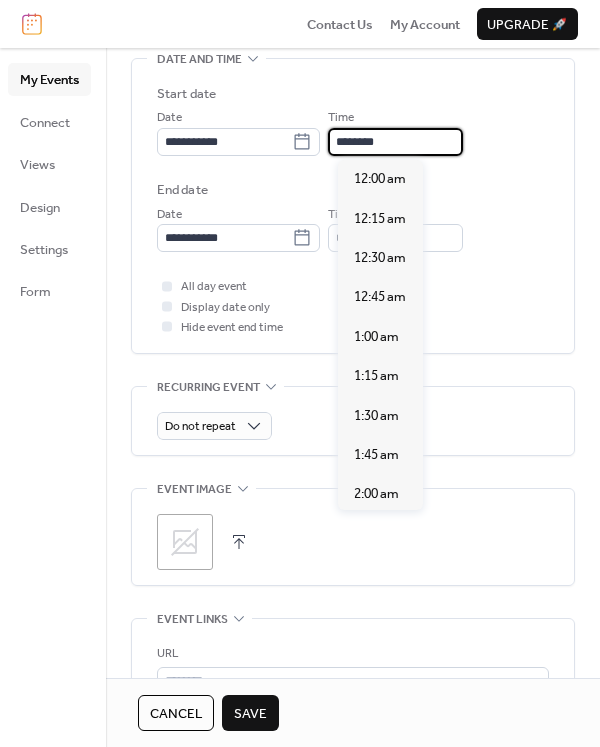 scroll, scrollTop: 1915, scrollLeft: 0, axis: vertical 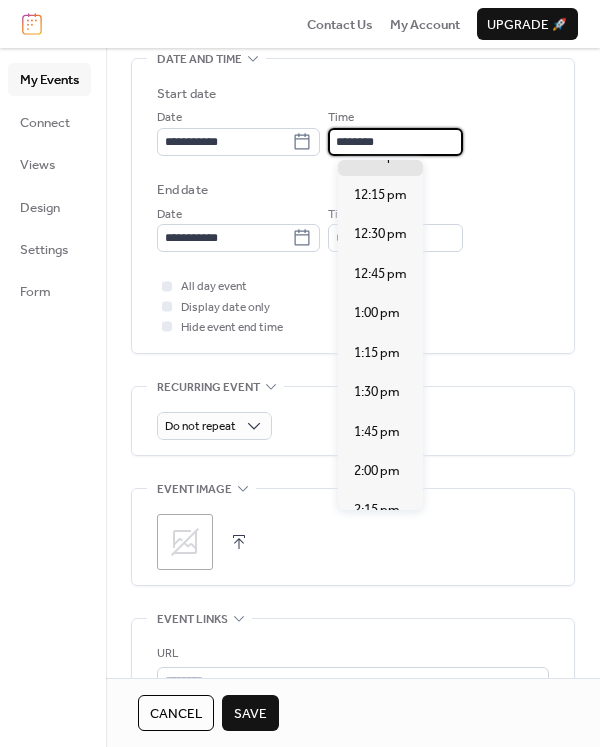 click on "********" at bounding box center [395, 142] 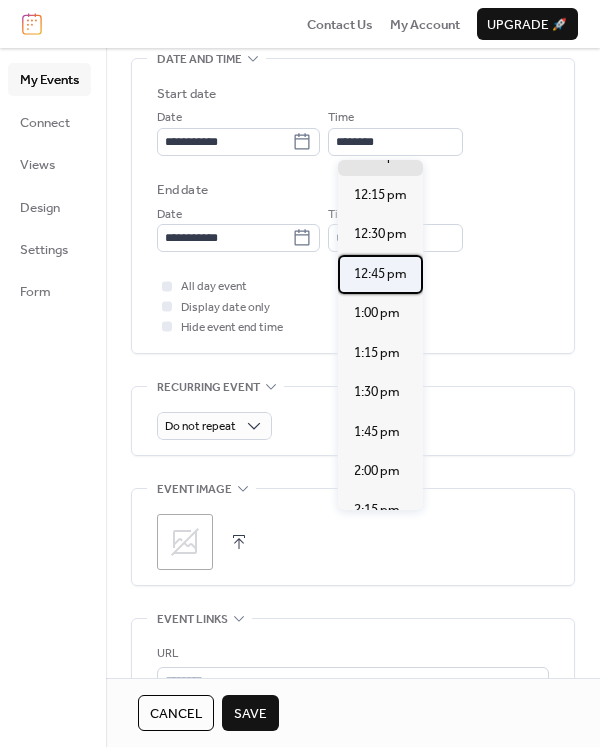 click on "12:45 pm" at bounding box center [380, 274] 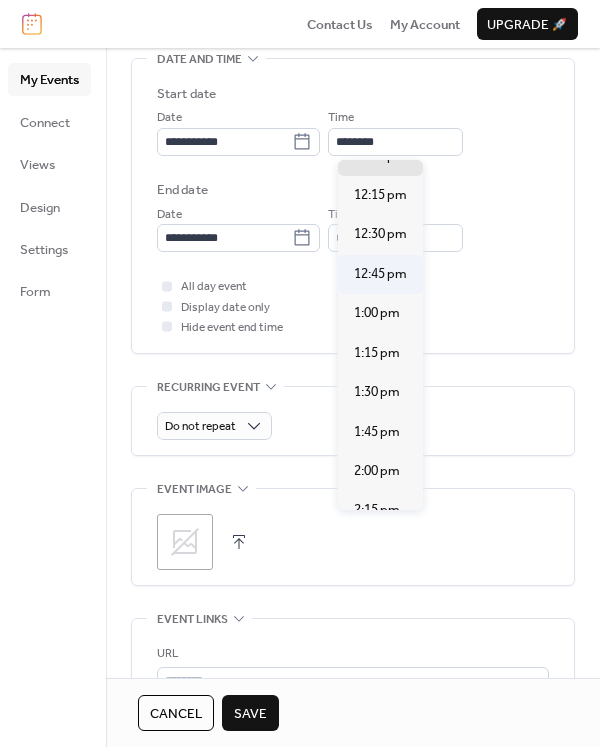 type on "********" 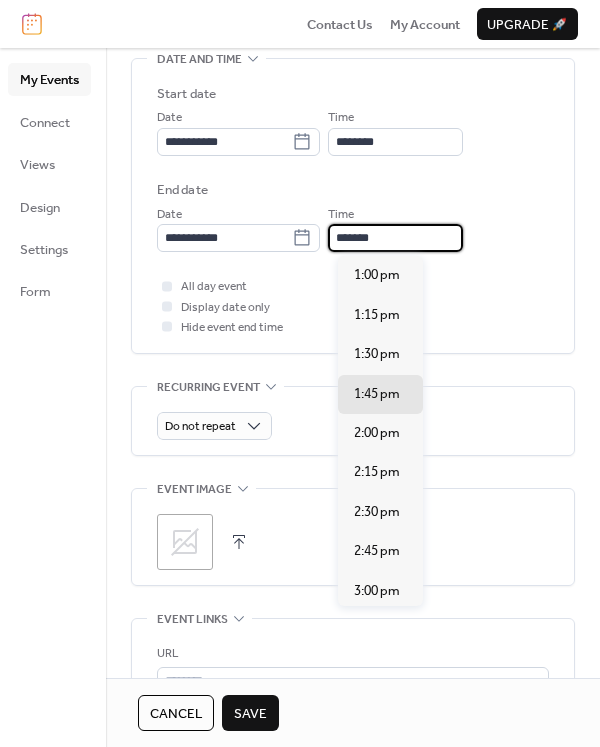 click on "*******" at bounding box center [395, 238] 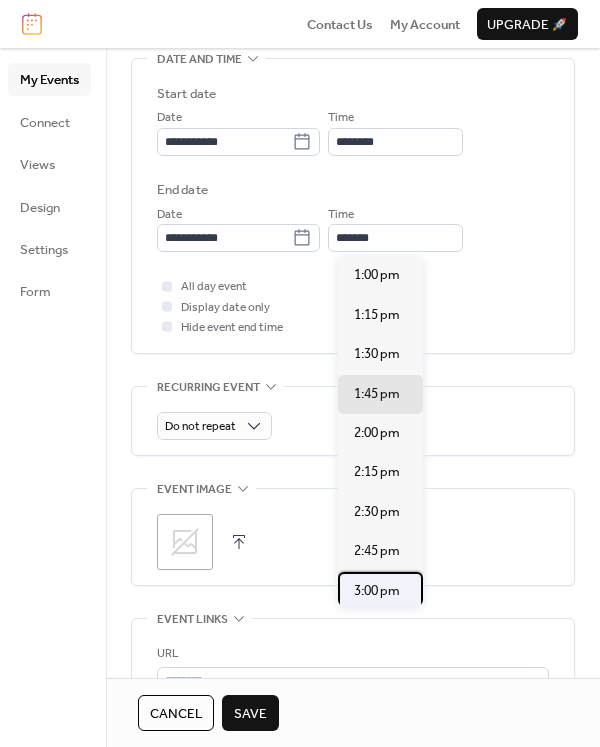 click on "3:00 pm" at bounding box center (377, 591) 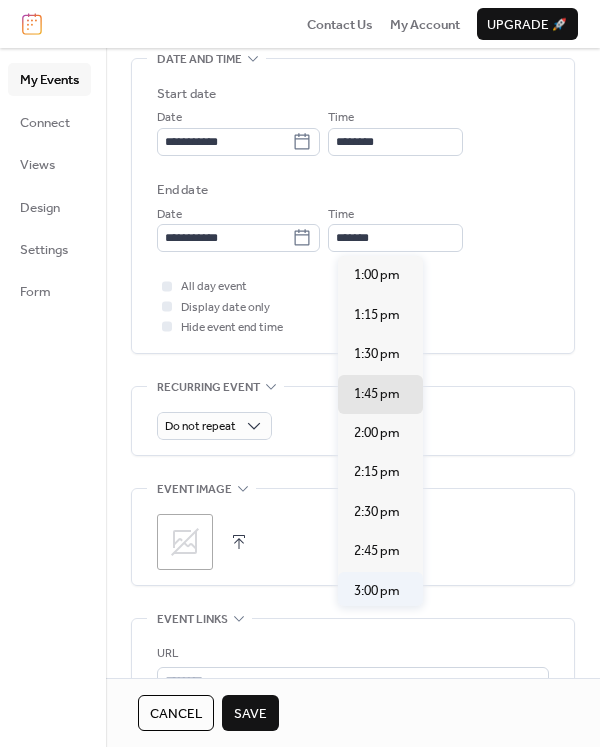 type on "*******" 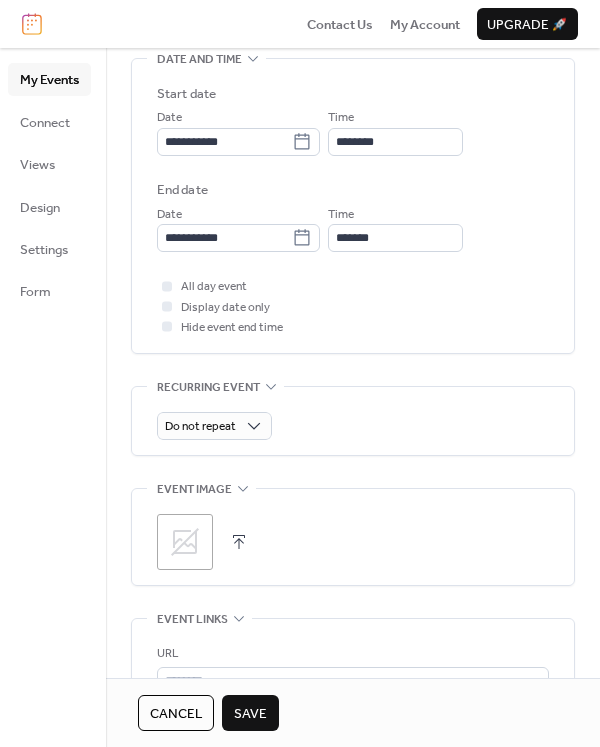 click 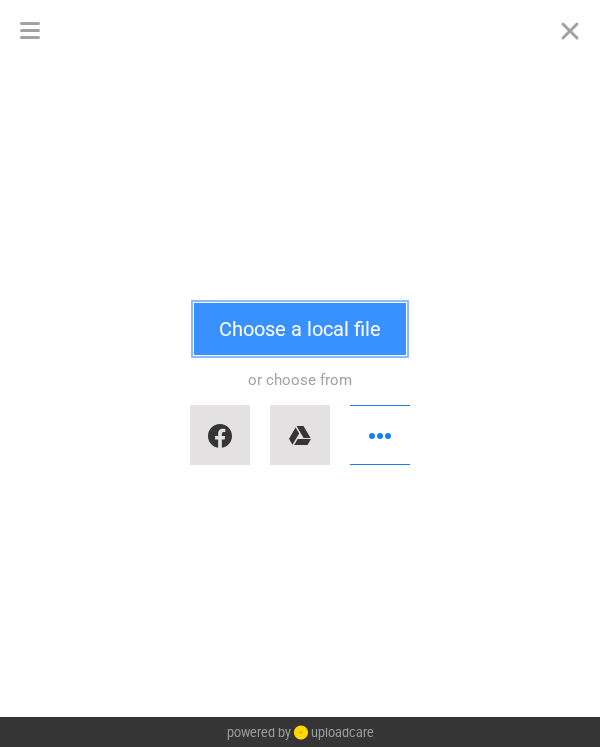 click on "Choose a local file" at bounding box center (300, 329) 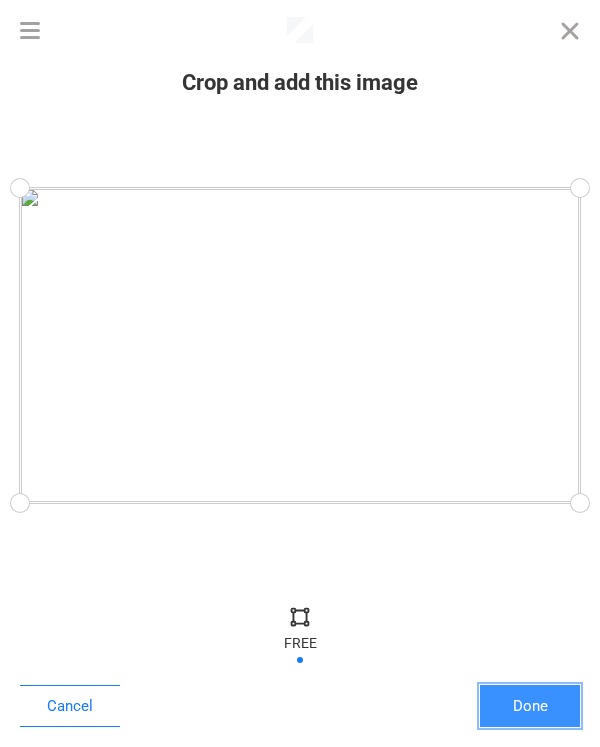 click on "Done" at bounding box center (530, 706) 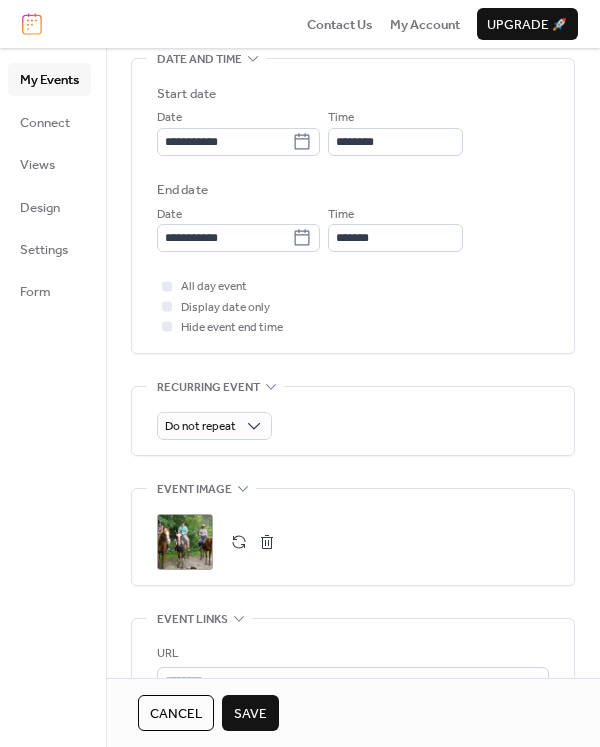 click on "Save" at bounding box center [250, 714] 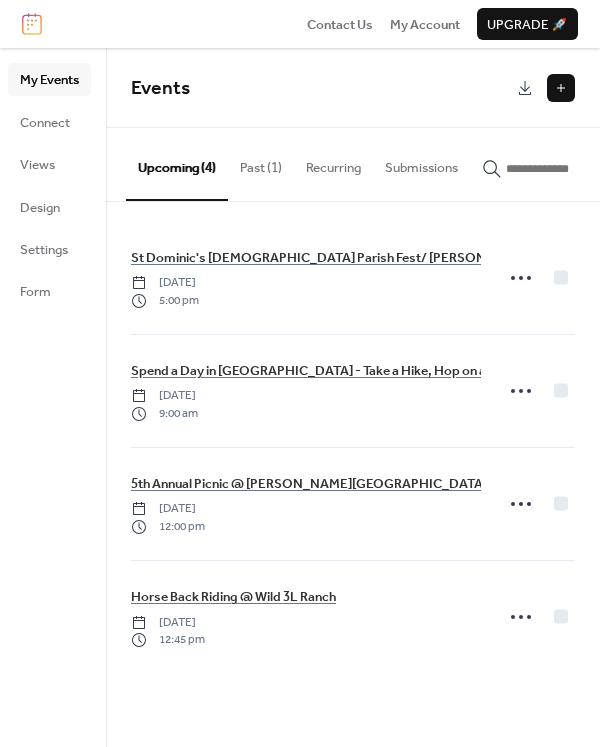 click at bounding box center [561, 88] 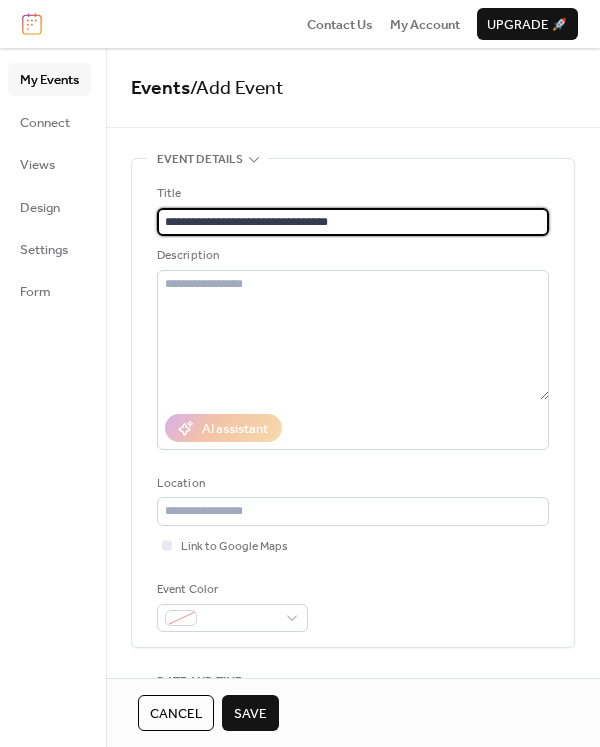 type on "**********" 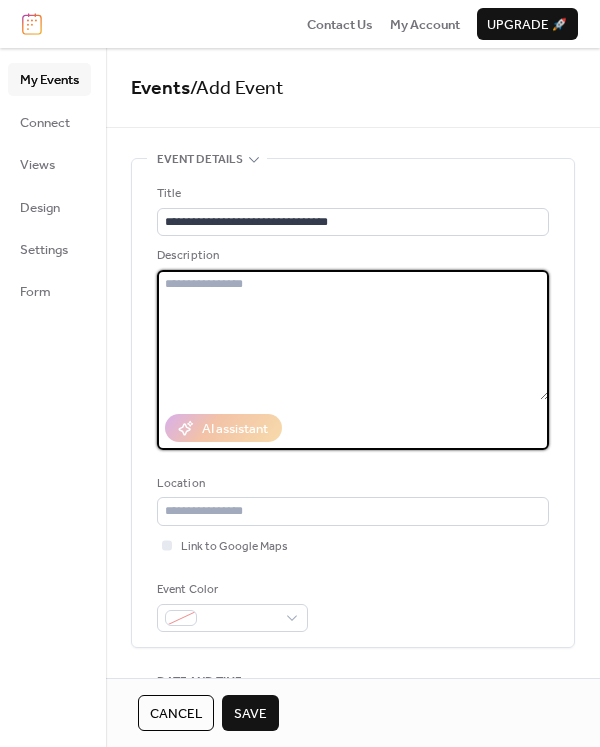 click at bounding box center [353, 335] 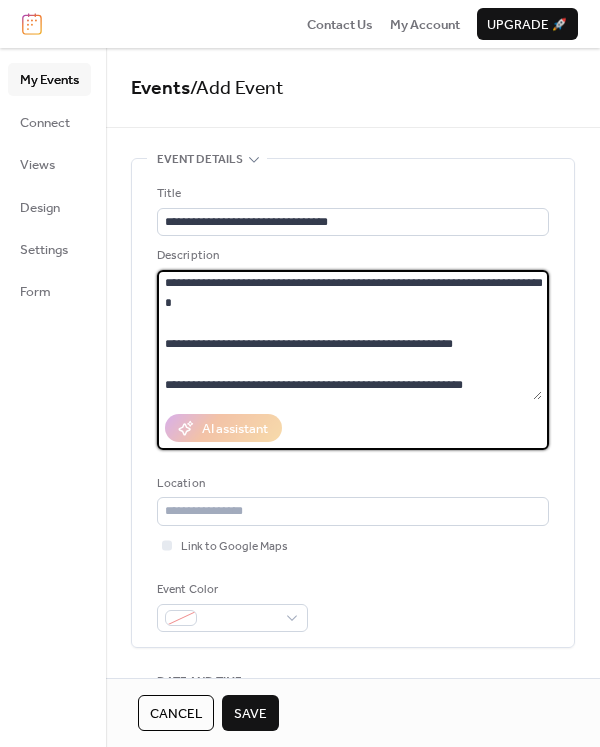 scroll, scrollTop: 0, scrollLeft: 0, axis: both 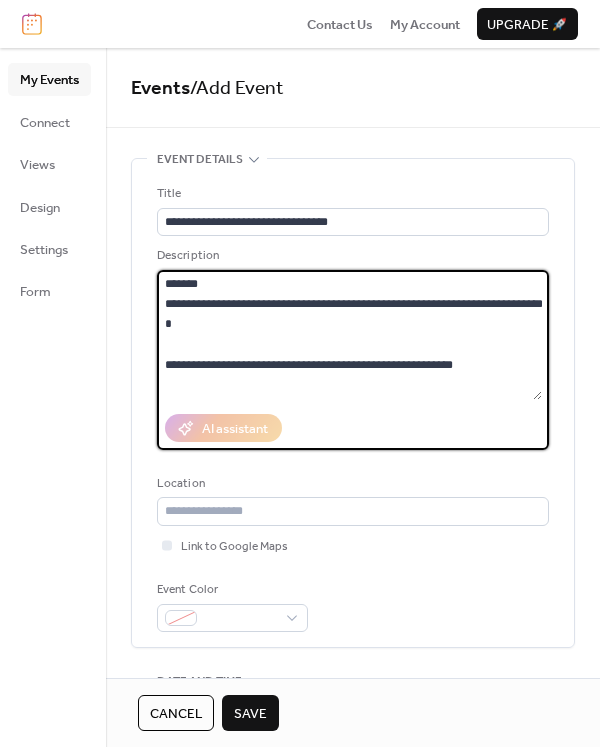 click on "**********" at bounding box center [349, 335] 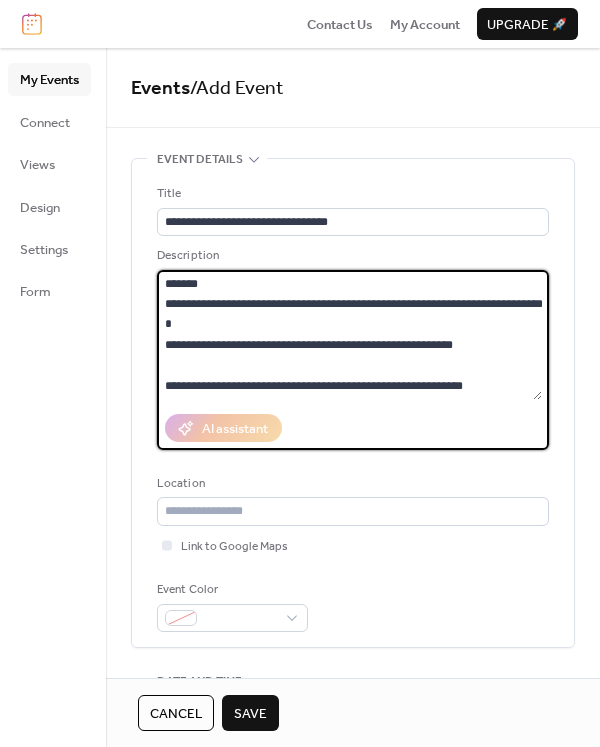 click on "**********" at bounding box center [349, 335] 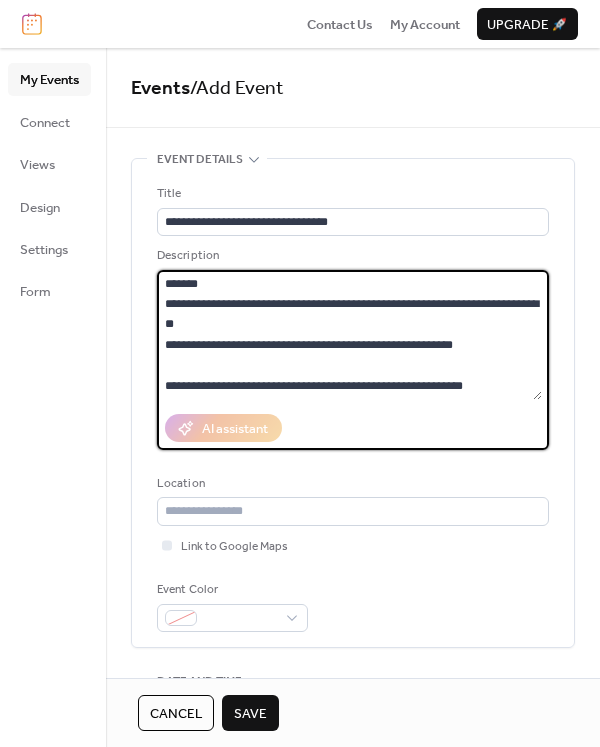 click on "**********" at bounding box center (349, 335) 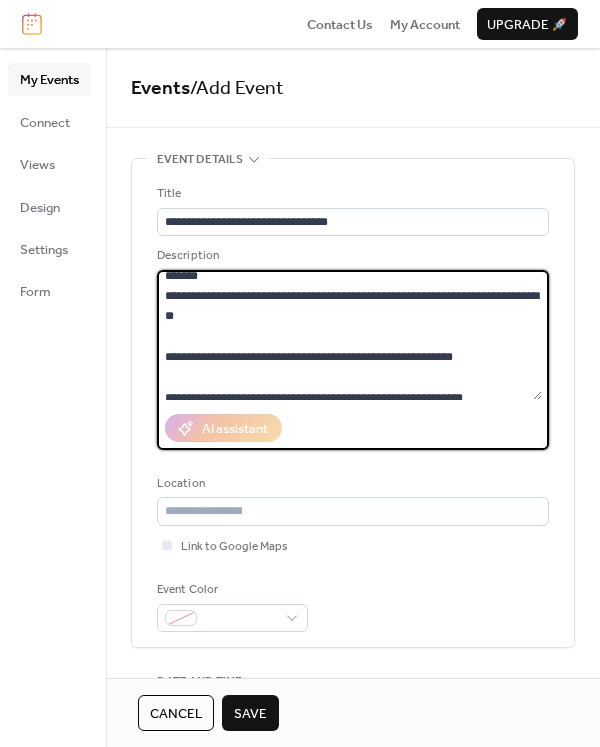 scroll, scrollTop: 0, scrollLeft: 0, axis: both 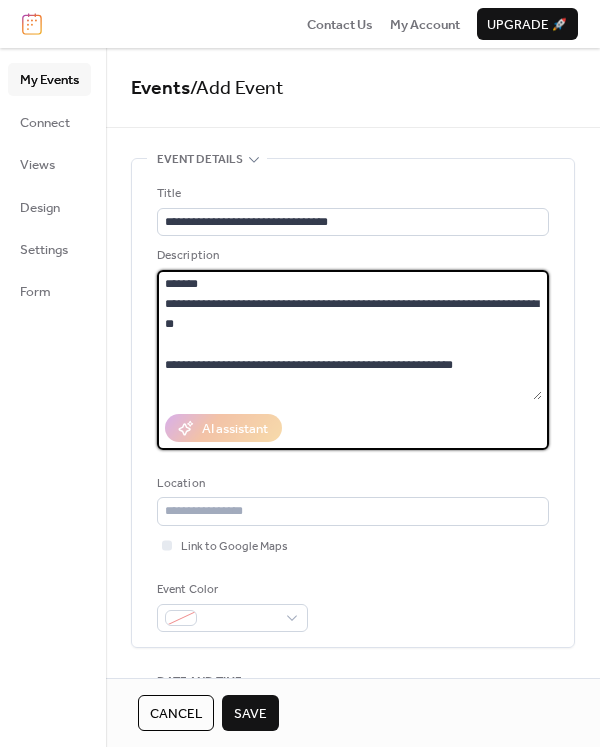 click on "**********" at bounding box center [349, 335] 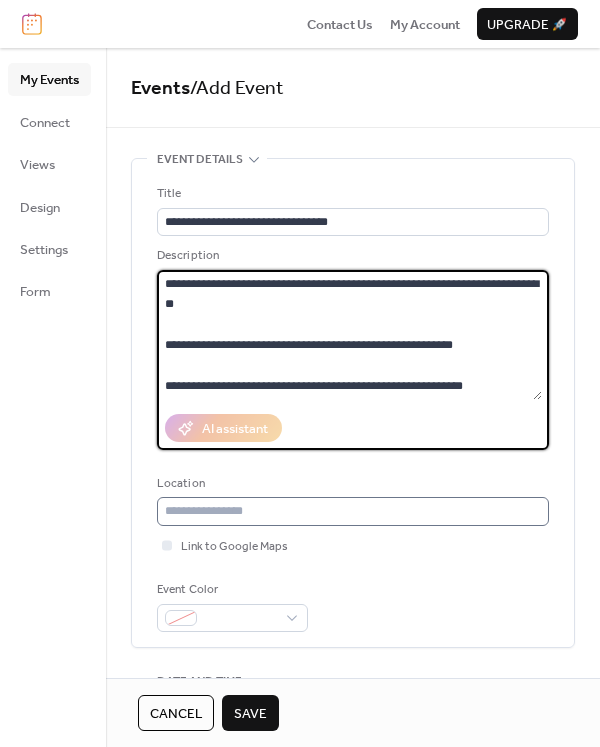 type on "**********" 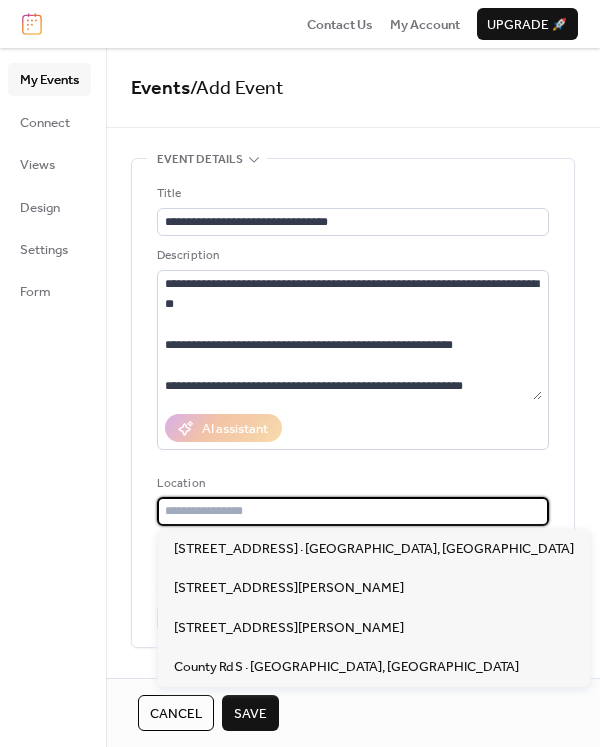 click at bounding box center (353, 511) 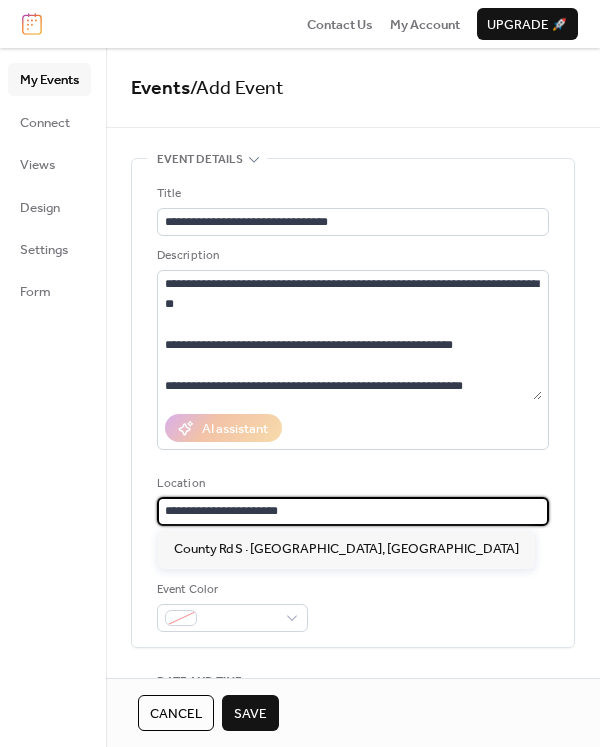 type on "**********" 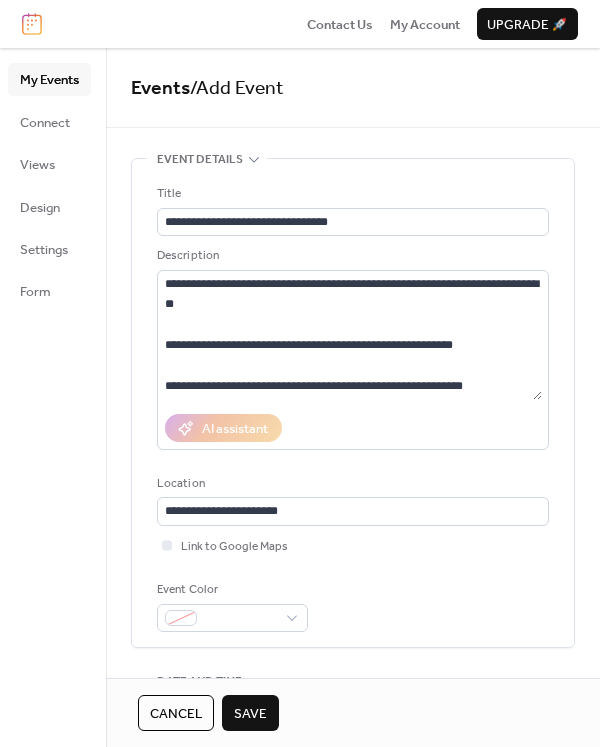 click on "**********" at bounding box center (353, 408) 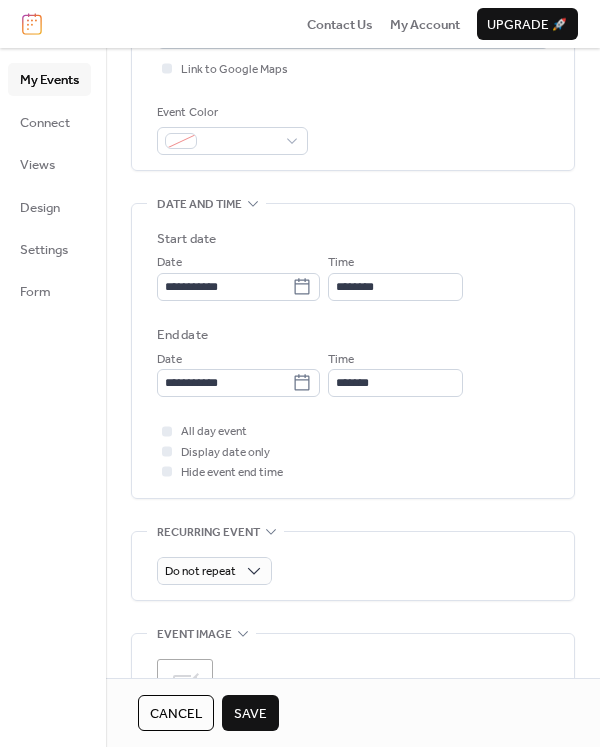 scroll, scrollTop: 501, scrollLeft: 0, axis: vertical 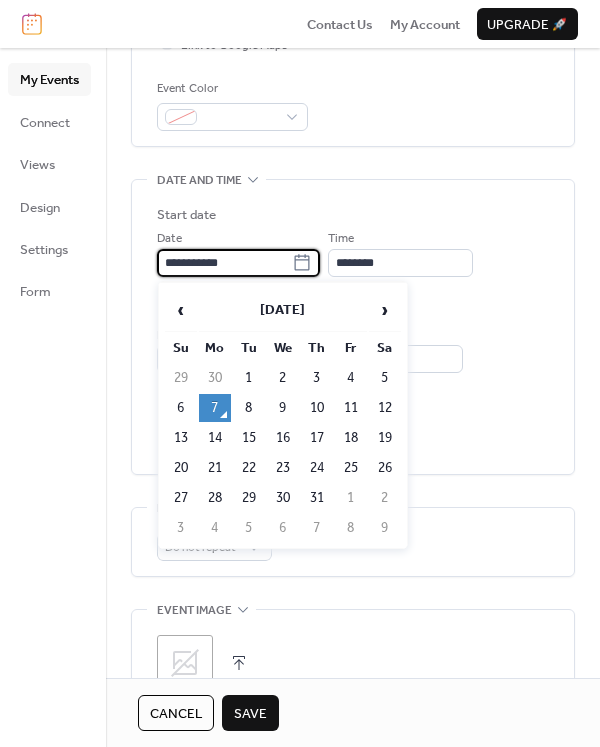 click on "**********" at bounding box center [224, 263] 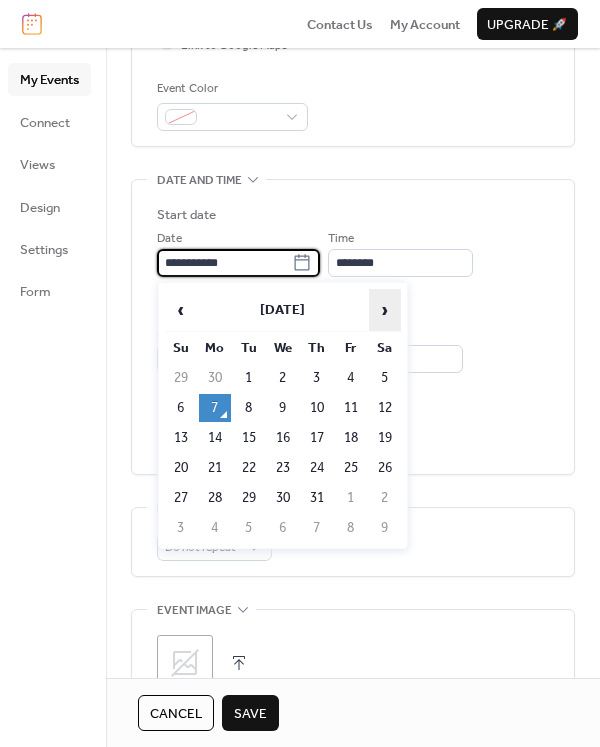 click on "›" at bounding box center [385, 310] 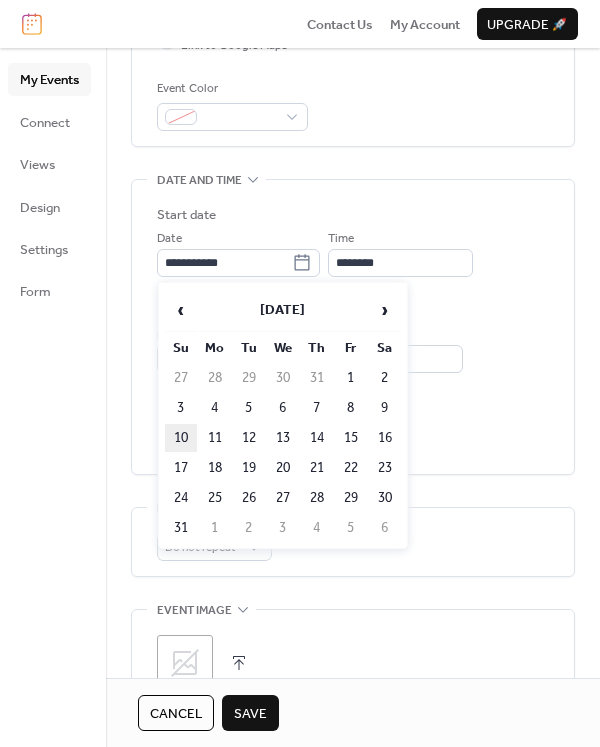 click on "10" at bounding box center [181, 438] 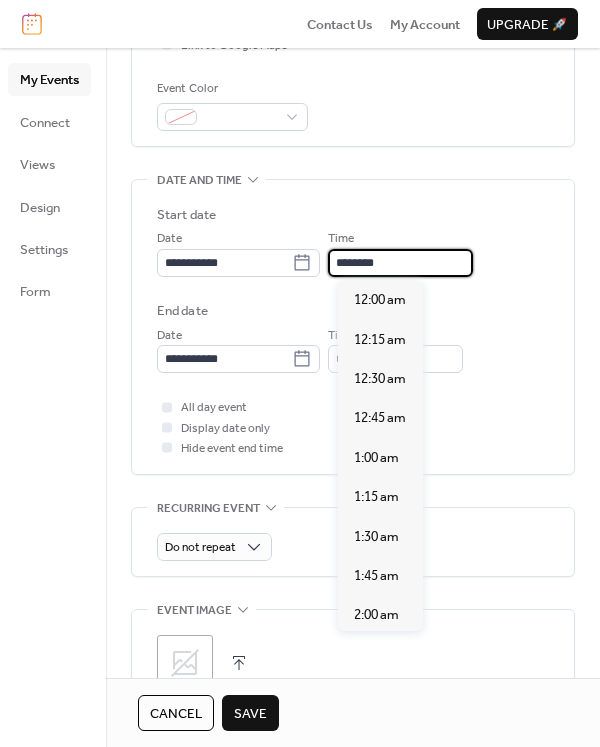 scroll, scrollTop: 1915, scrollLeft: 0, axis: vertical 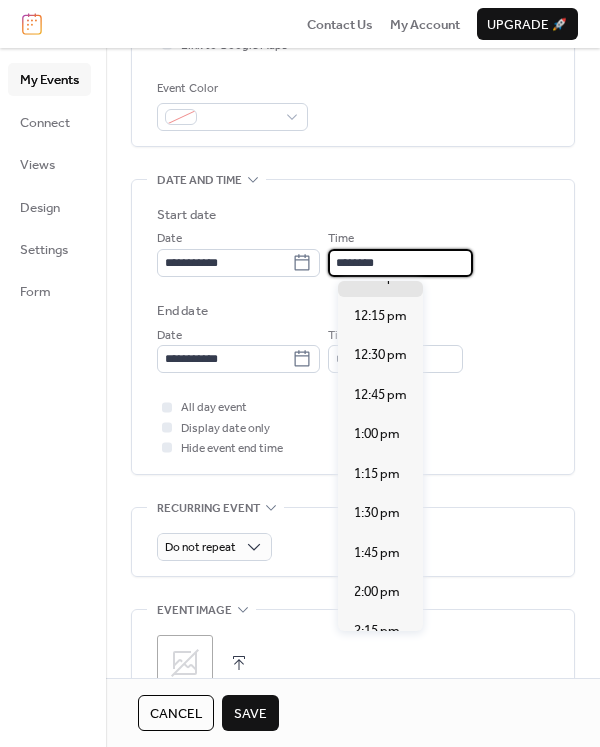 click on "********" at bounding box center (400, 263) 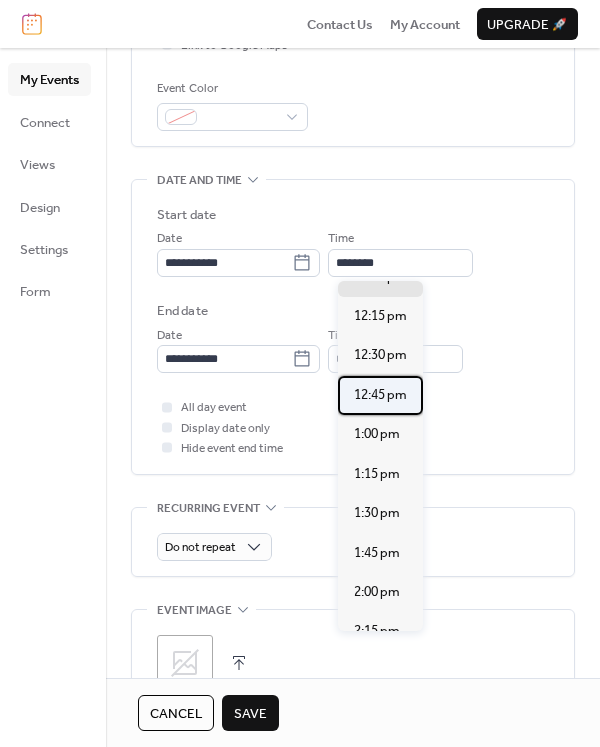 scroll, scrollTop: 0, scrollLeft: 0, axis: both 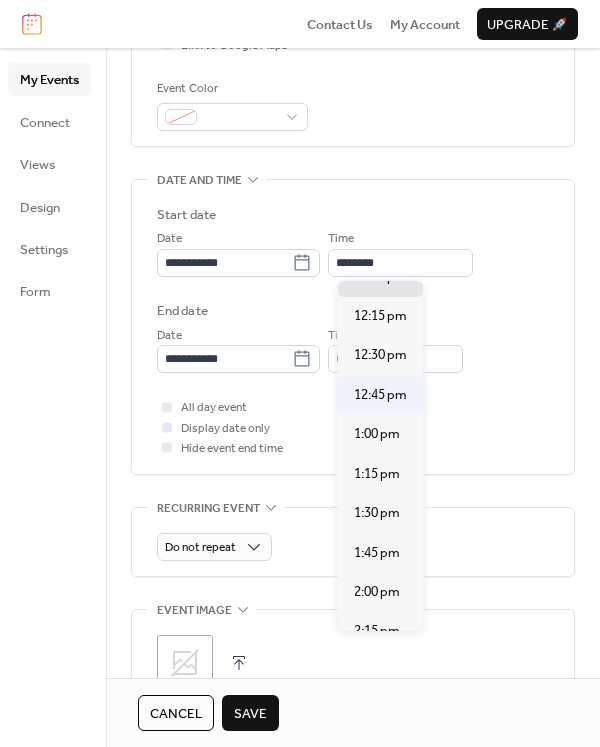 type on "********" 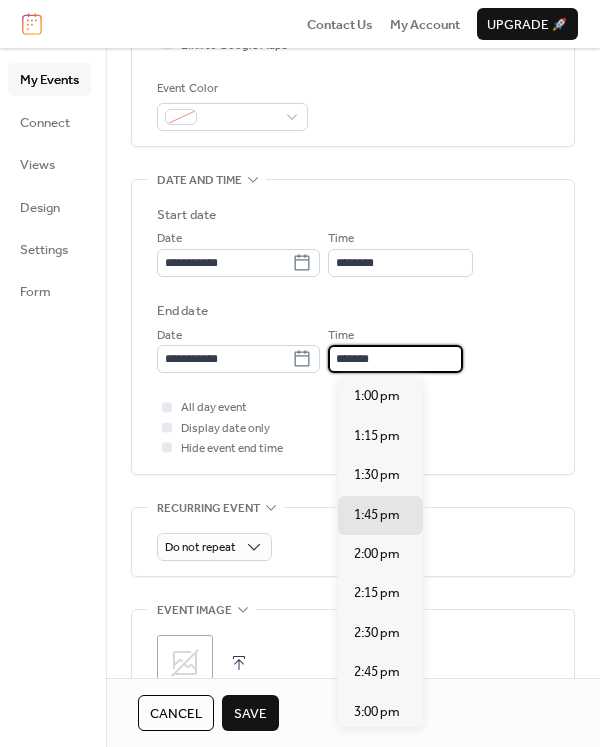 click on "*******" at bounding box center (395, 359) 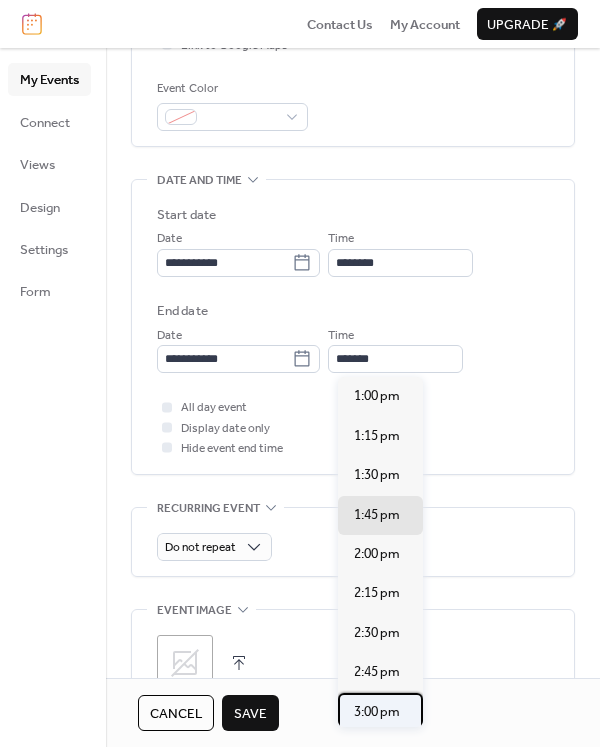 click on "3:00 pm" at bounding box center (377, 712) 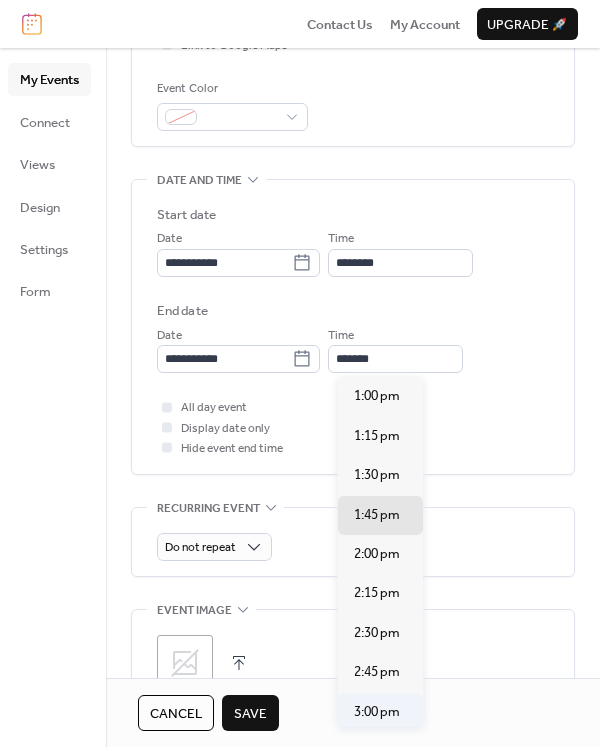 type on "*******" 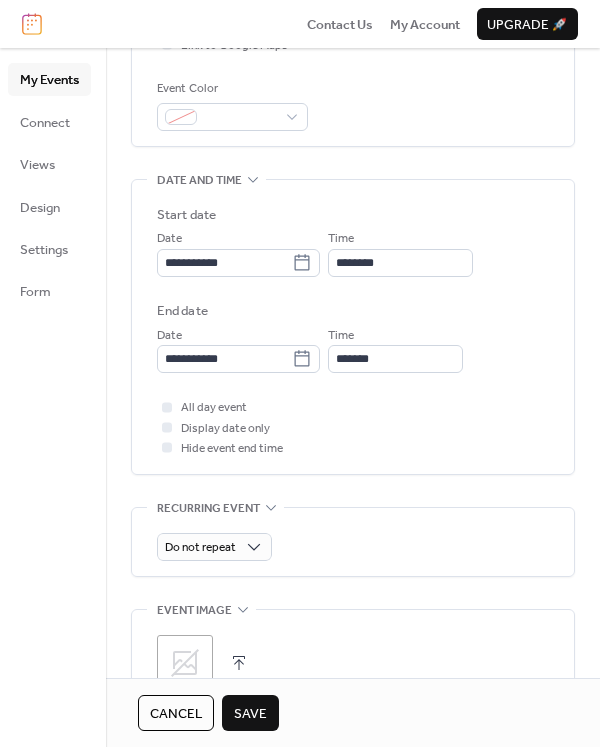 click 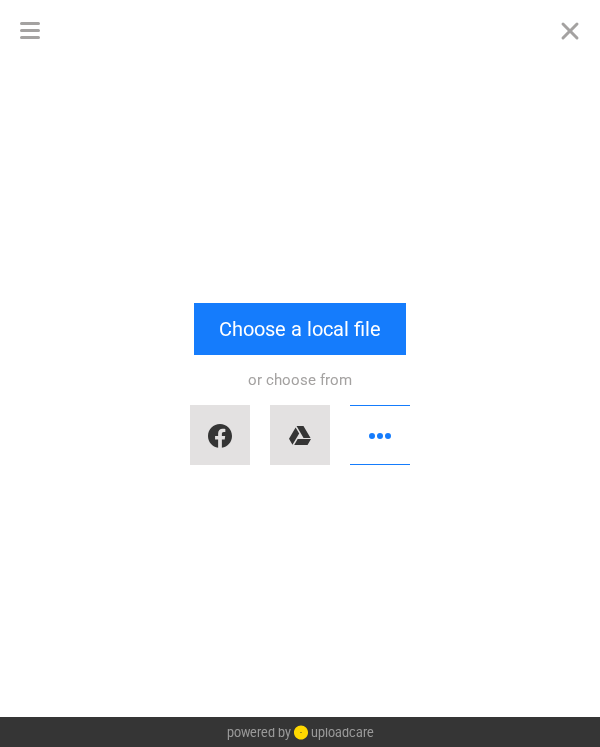 click on "Drop a file here drag & drop any files or Upload files from your computer Choose a local file or choose from" at bounding box center (300, 388) 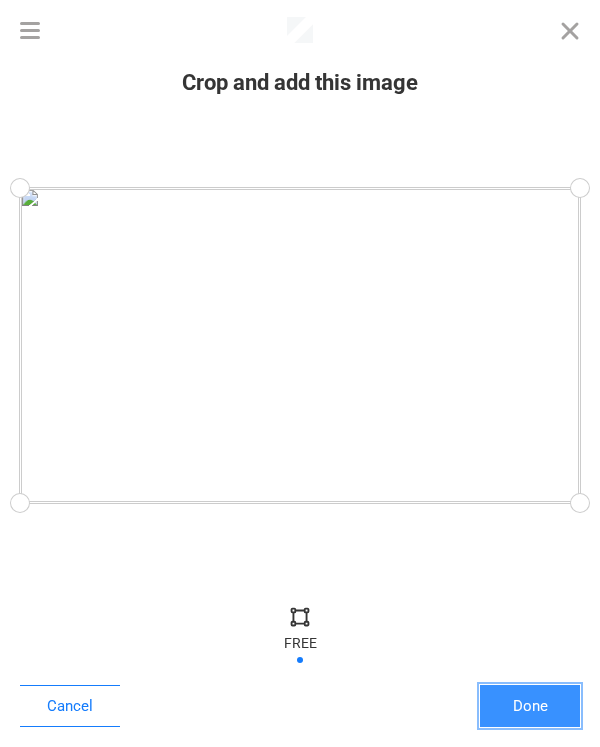 click on "Done" at bounding box center (530, 706) 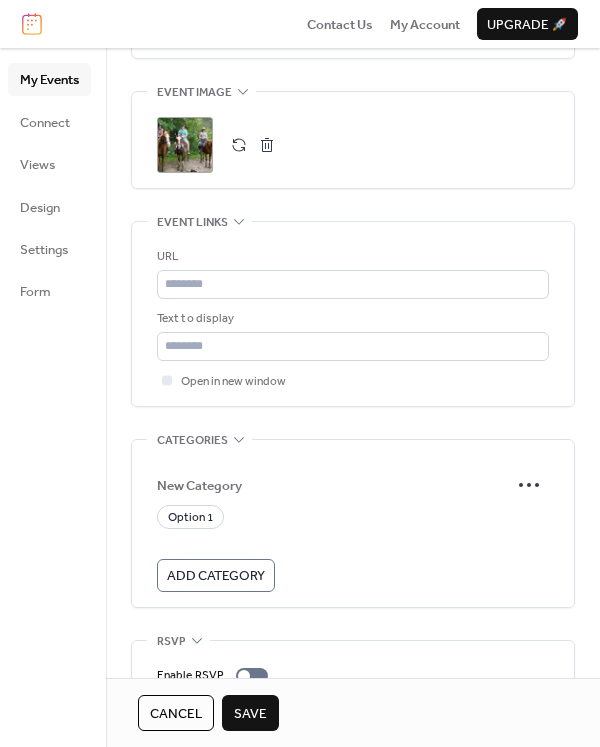 scroll, scrollTop: 1108, scrollLeft: 0, axis: vertical 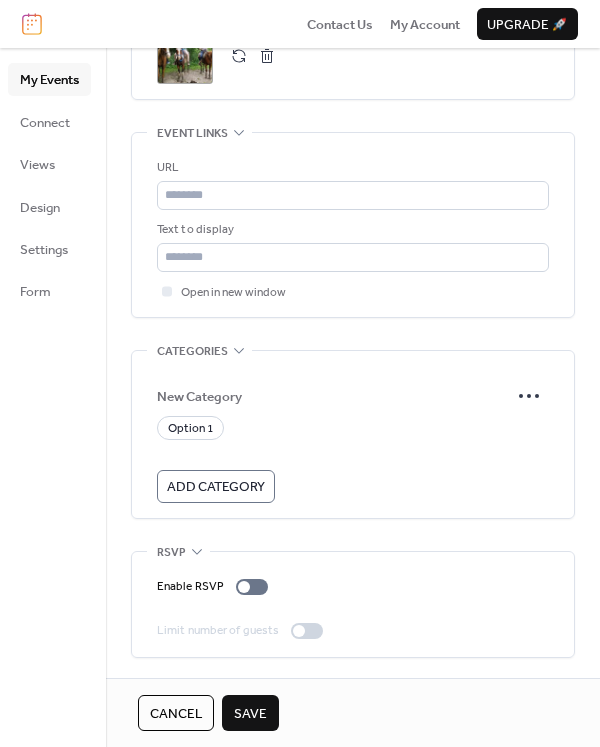 click on "Save" at bounding box center (250, 714) 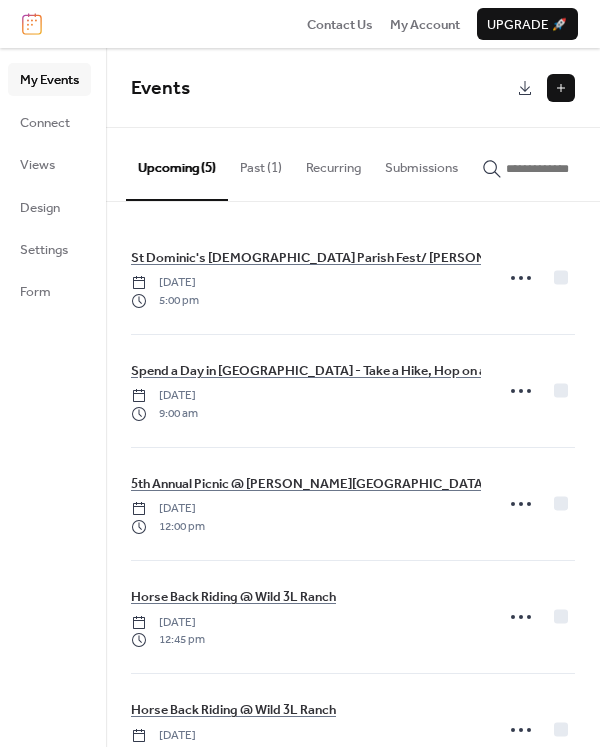 click at bounding box center [561, 88] 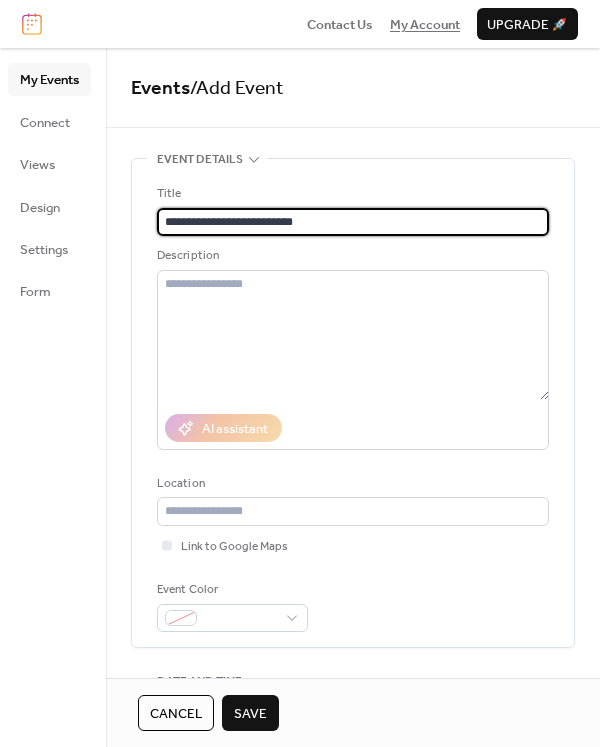 type on "**********" 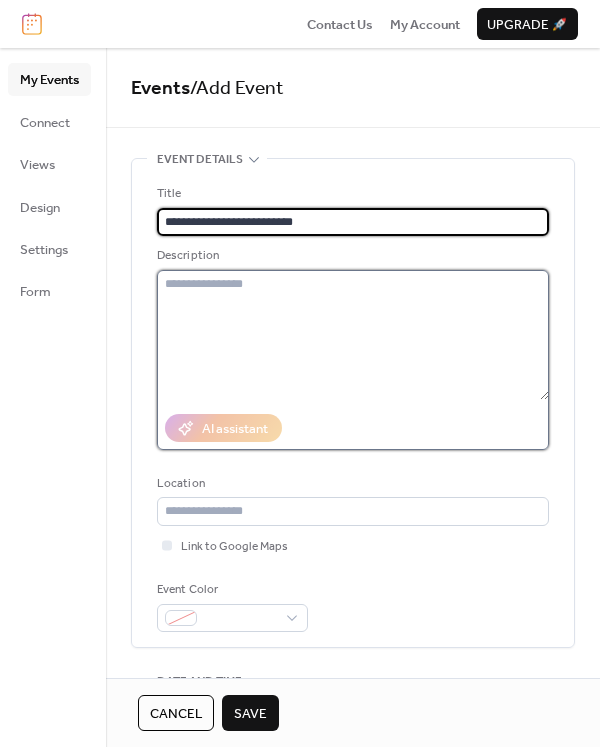 click at bounding box center (353, 335) 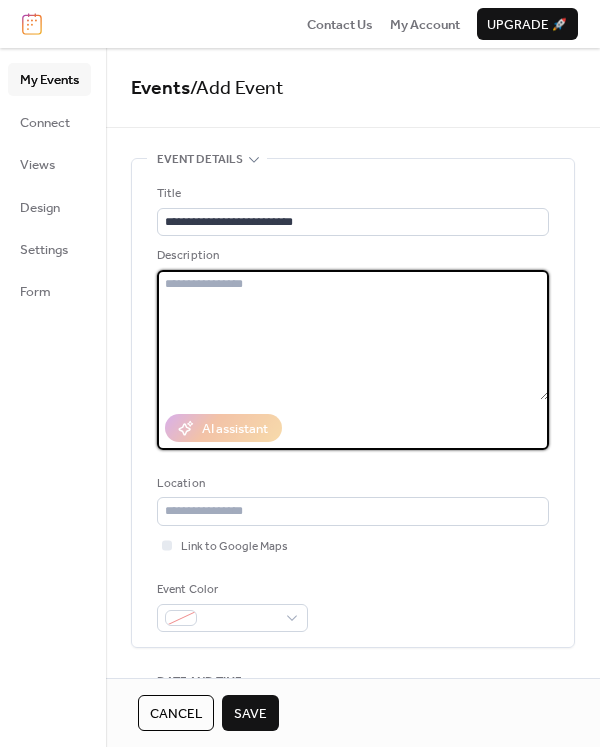paste on "**********" 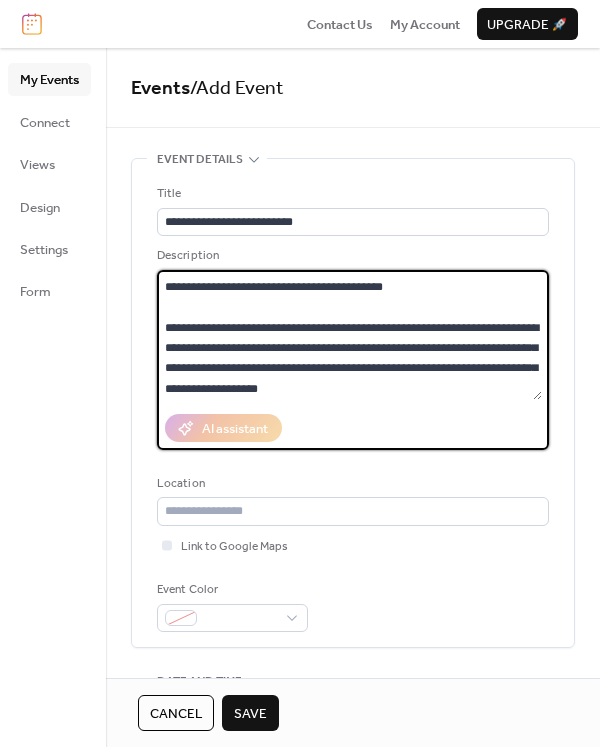 scroll, scrollTop: 0, scrollLeft: 0, axis: both 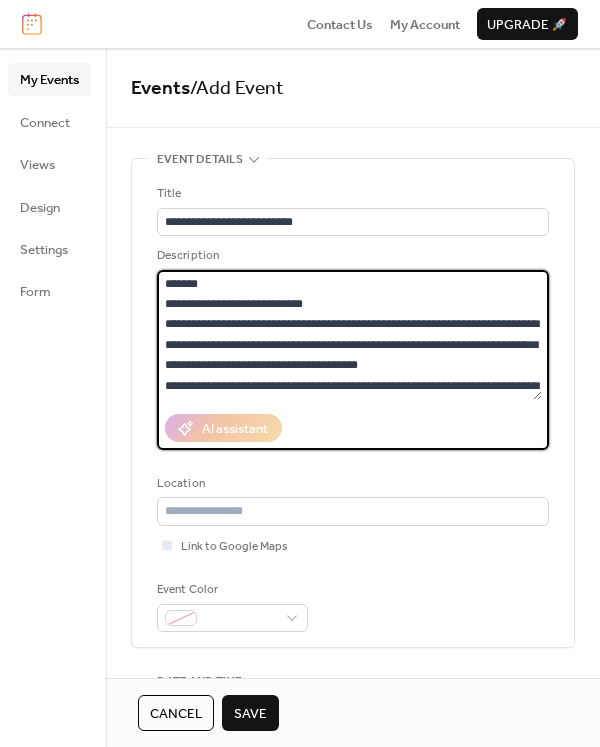 drag, startPoint x: 212, startPoint y: 285, endPoint x: 160, endPoint y: 284, distance: 52.009613 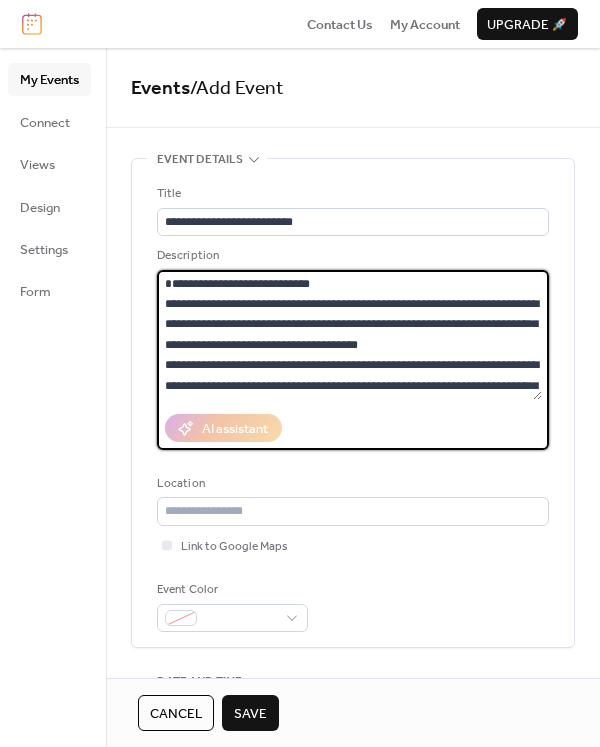 click at bounding box center (349, 335) 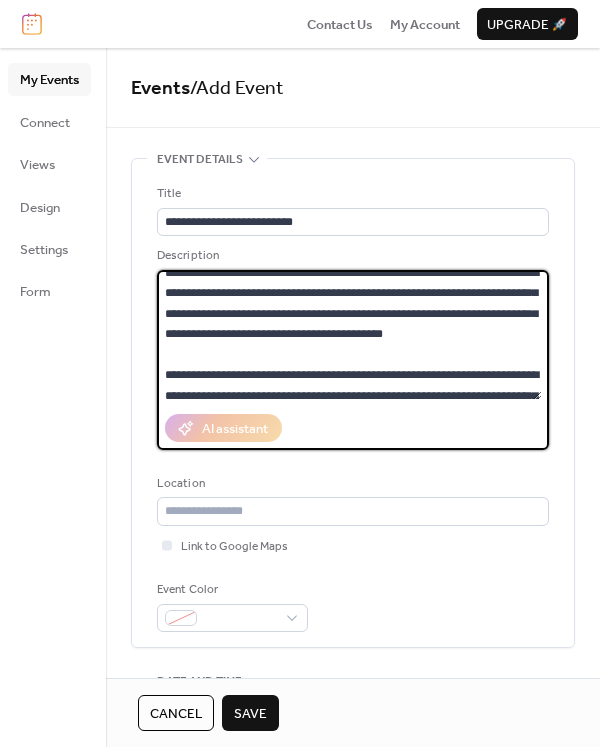 scroll, scrollTop: 285, scrollLeft: 0, axis: vertical 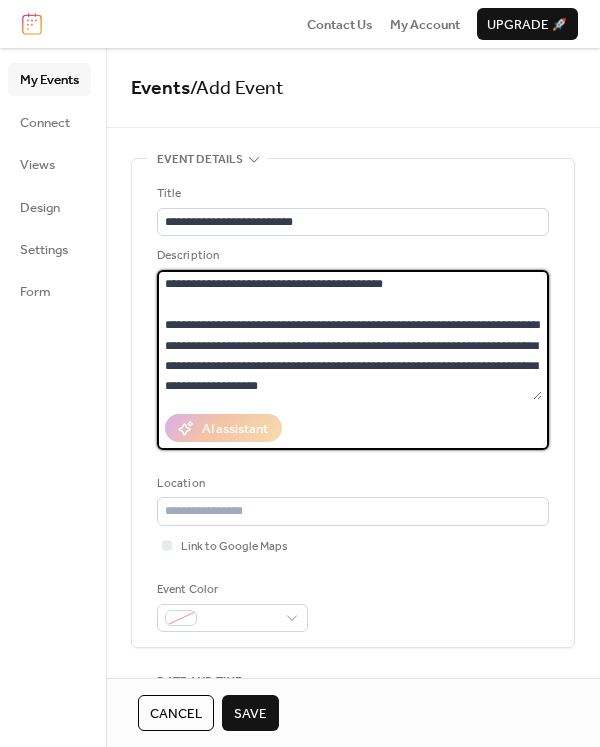 type on "**********" 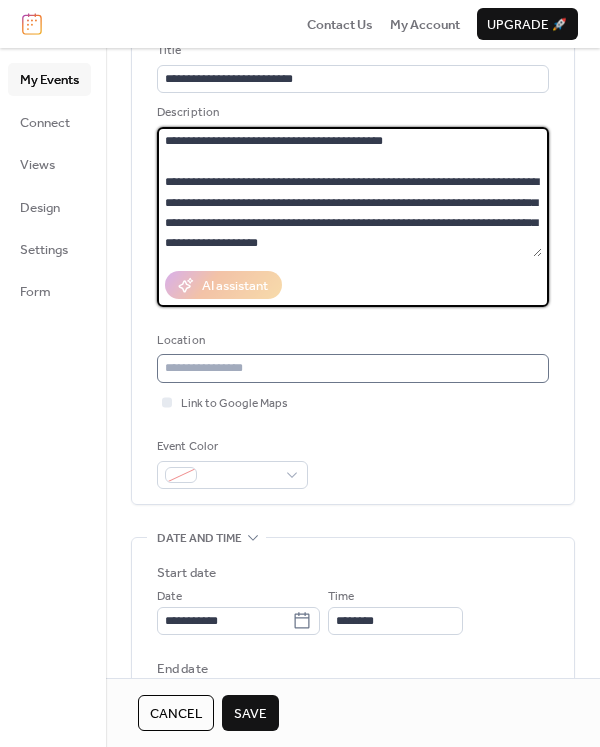 scroll, scrollTop: 217, scrollLeft: 0, axis: vertical 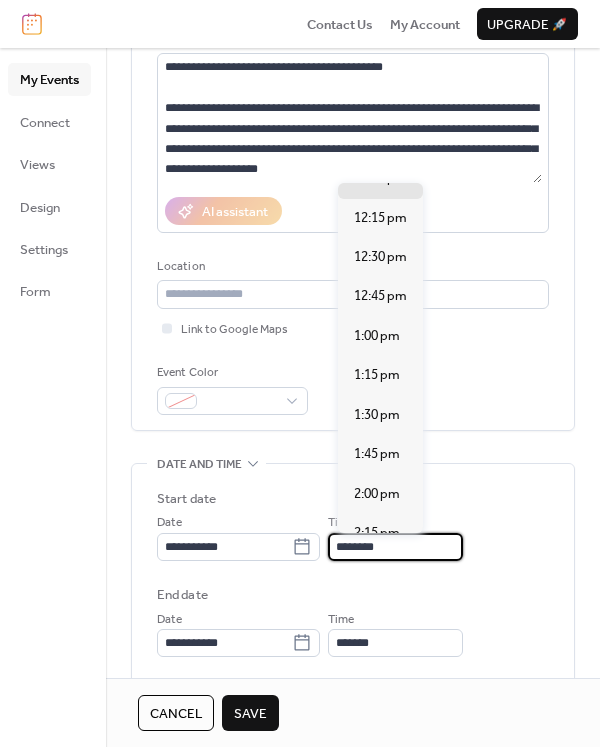 click on "********" at bounding box center (395, 547) 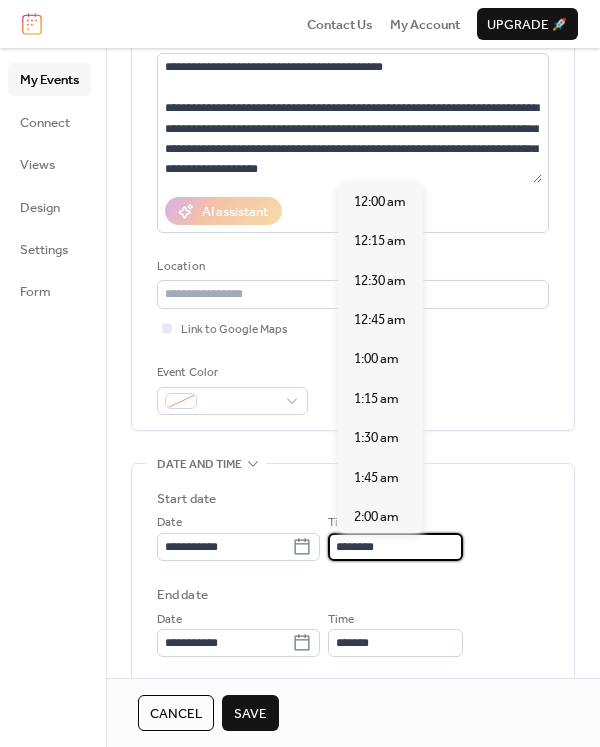 scroll, scrollTop: 1915, scrollLeft: 0, axis: vertical 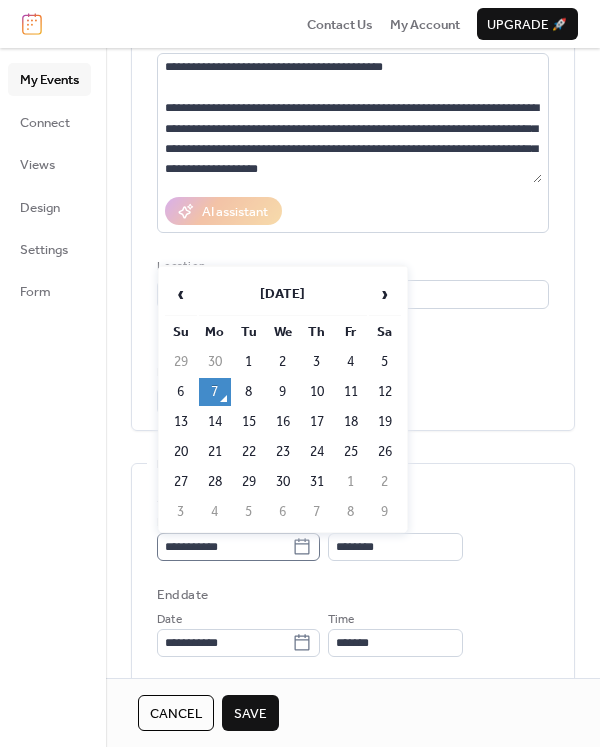 click 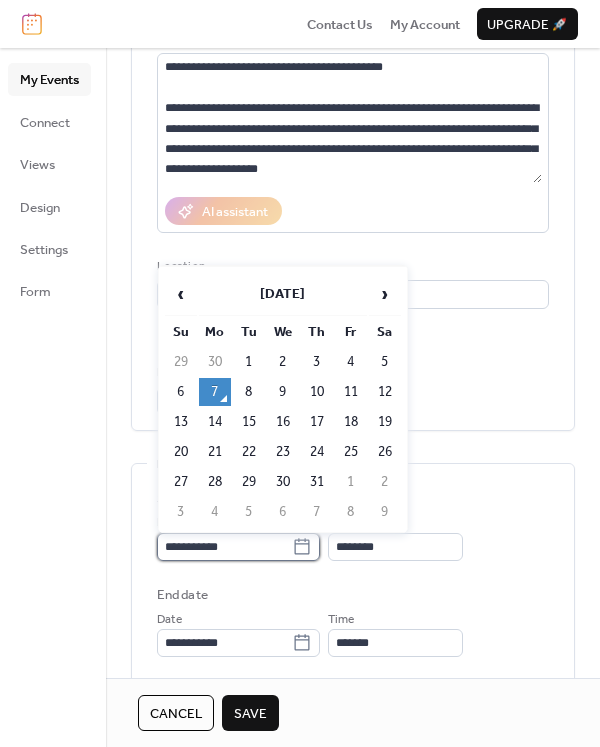 click on "**********" at bounding box center (224, 547) 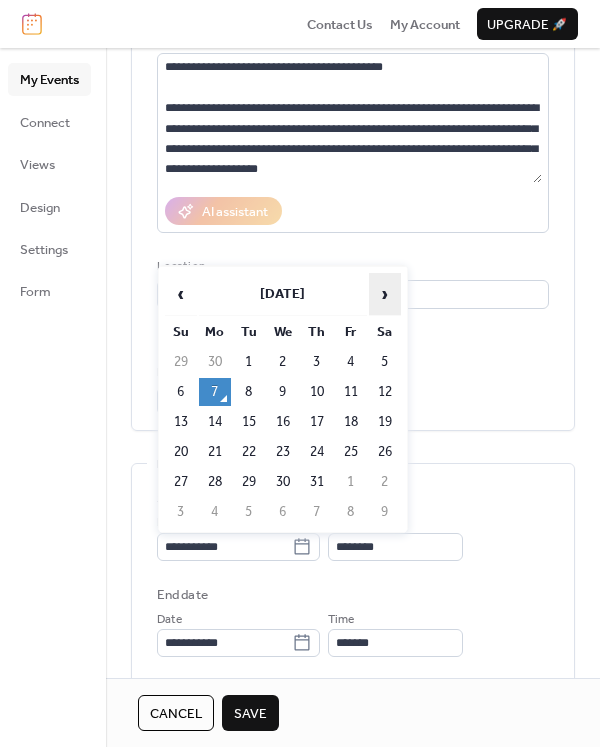 click on "›" at bounding box center [385, 294] 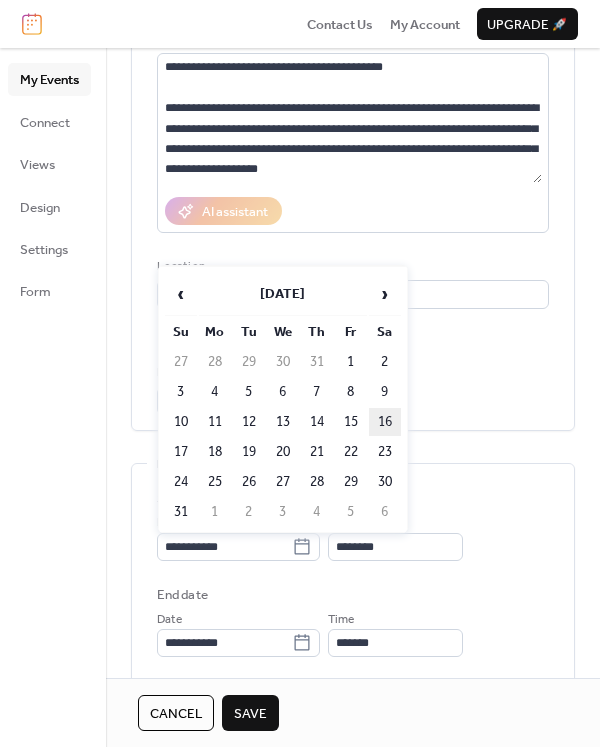 click on "16" at bounding box center (385, 422) 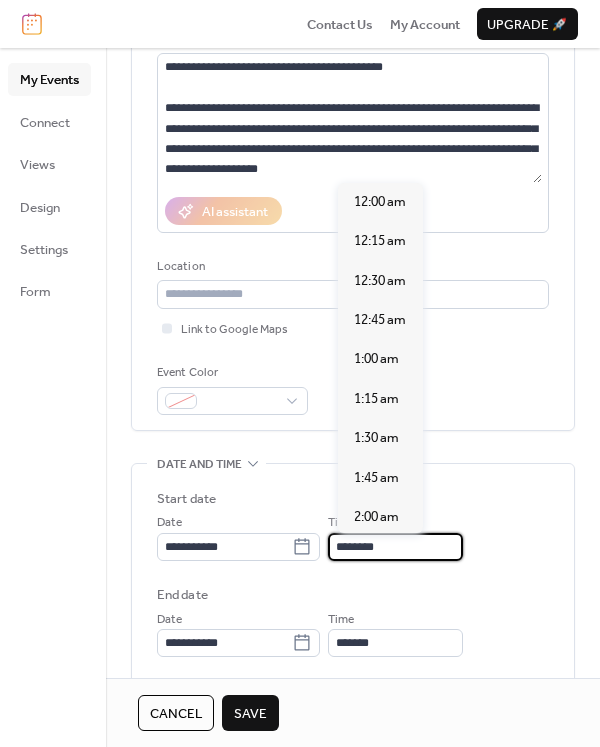 scroll, scrollTop: 1915, scrollLeft: 0, axis: vertical 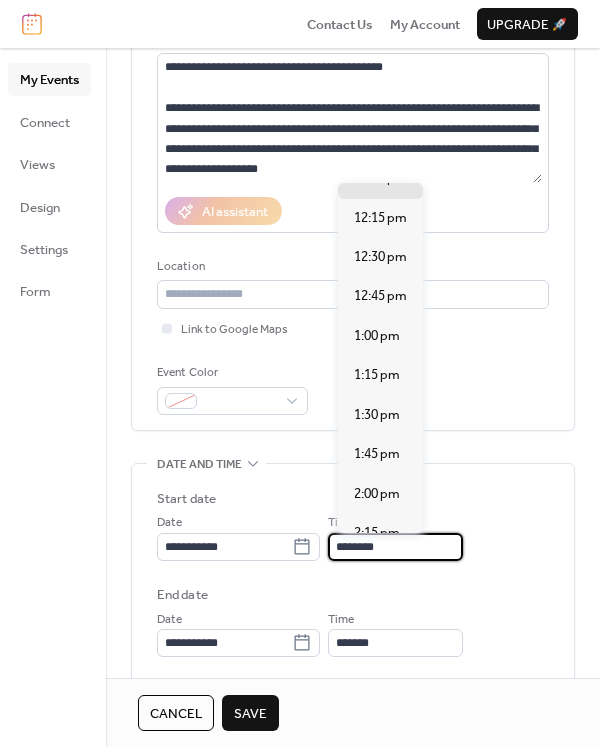 click on "********" at bounding box center (395, 547) 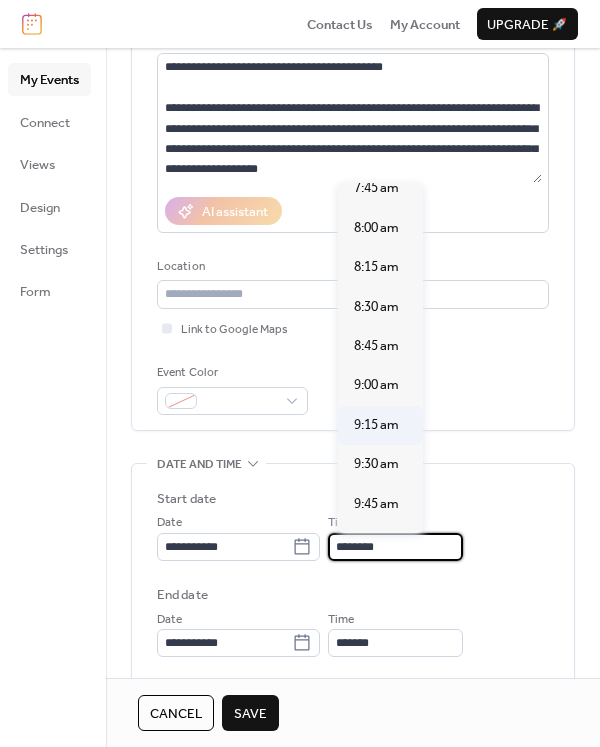 scroll, scrollTop: 1240, scrollLeft: 0, axis: vertical 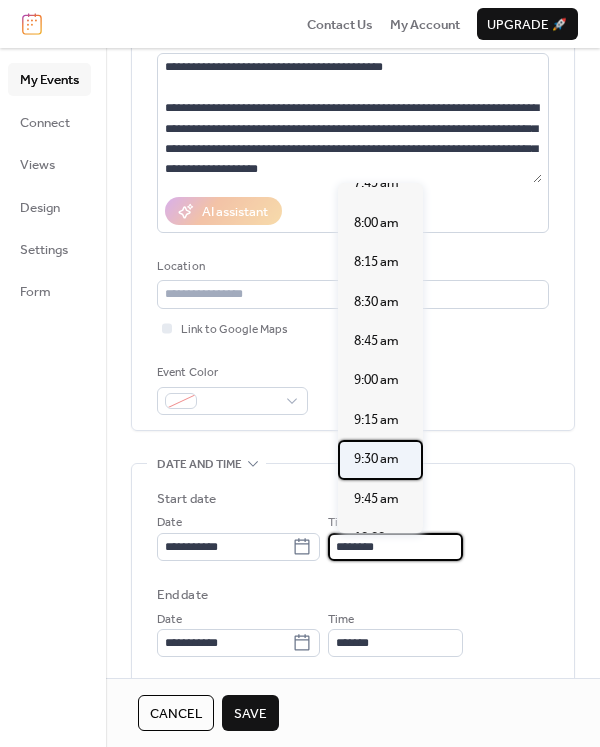 click on "9:30 am" at bounding box center (376, 459) 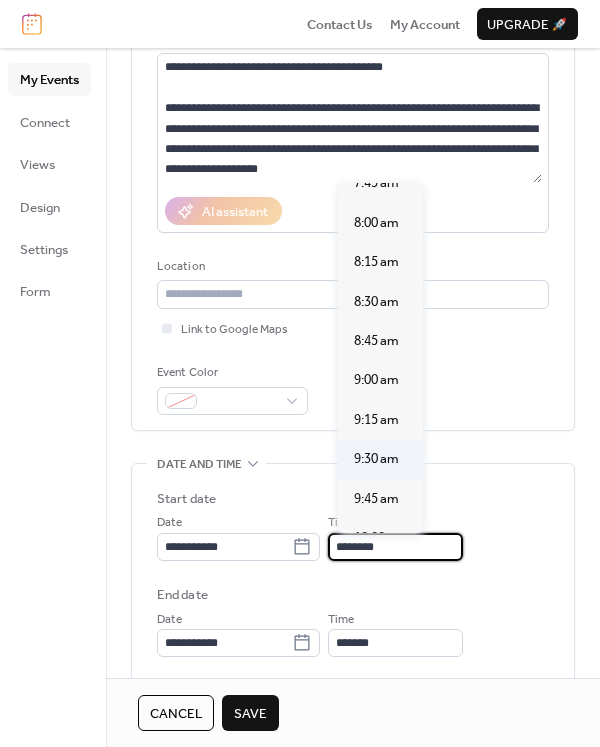 type on "*******" 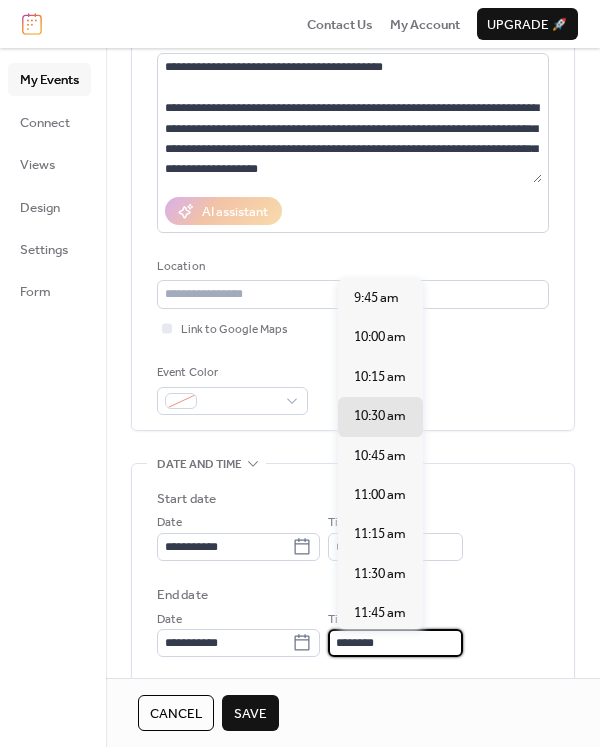 click on "********" at bounding box center (395, 643) 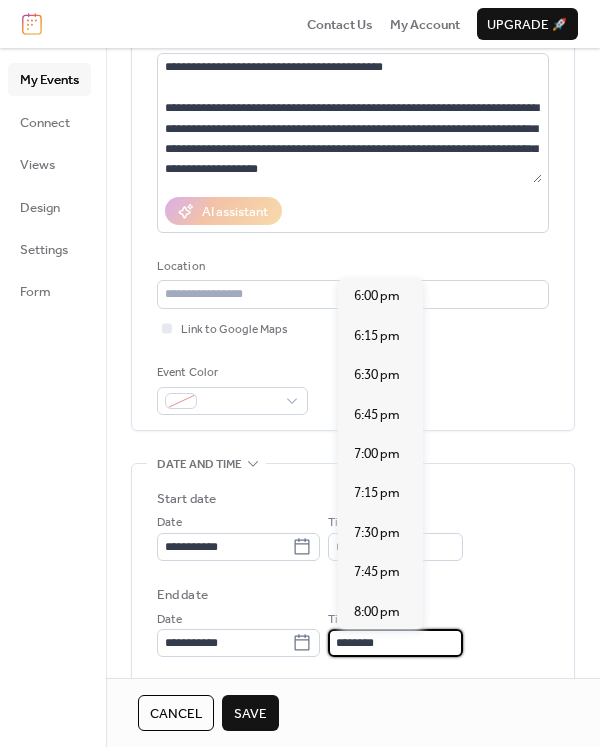 scroll, scrollTop: 1208, scrollLeft: 0, axis: vertical 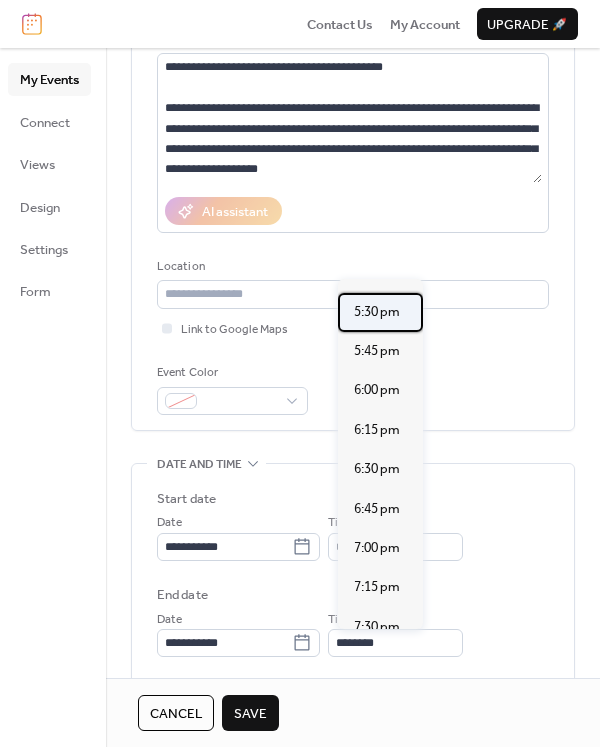 click on "5:30 pm" at bounding box center [377, 312] 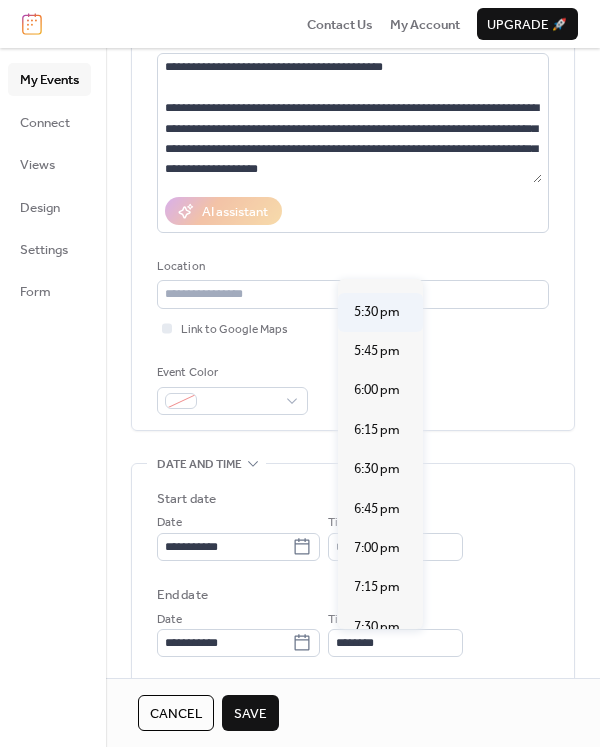 type on "*******" 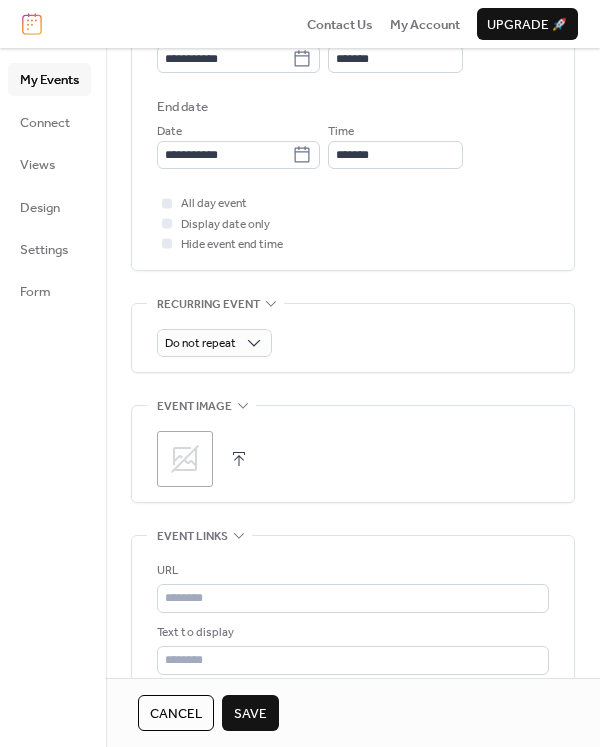 scroll, scrollTop: 715, scrollLeft: 0, axis: vertical 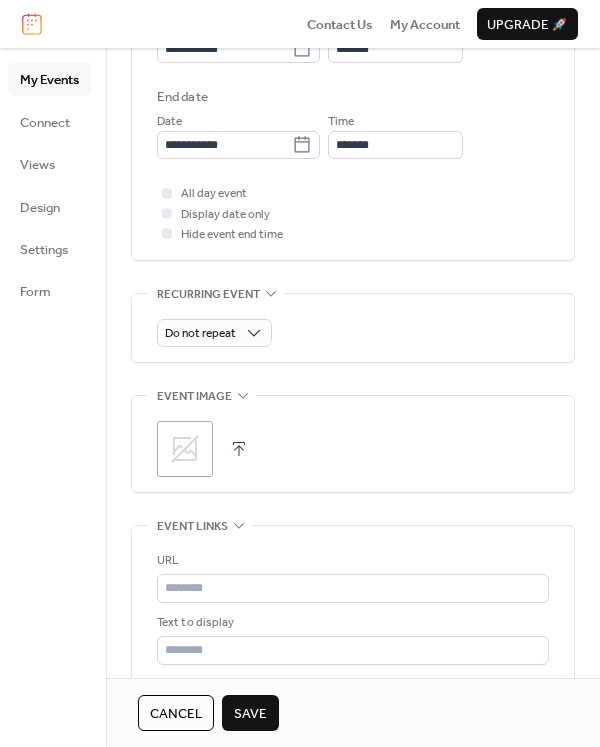 click 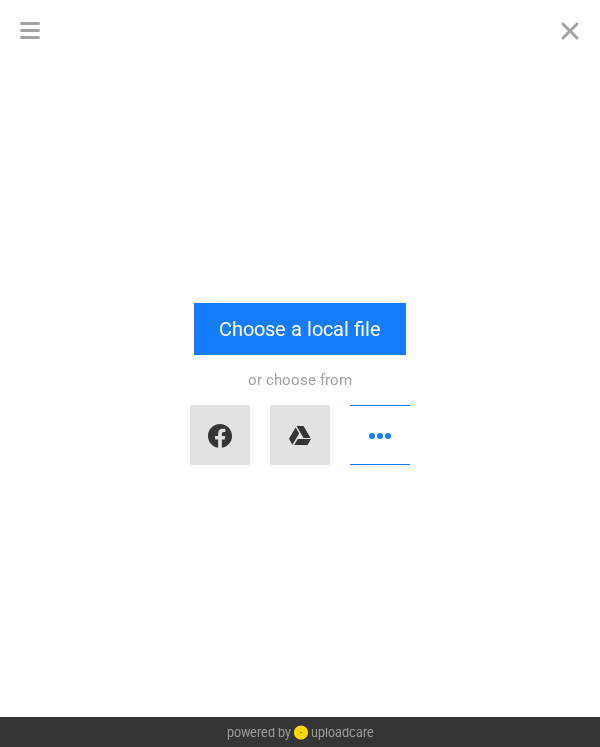 click at bounding box center (300, 435) 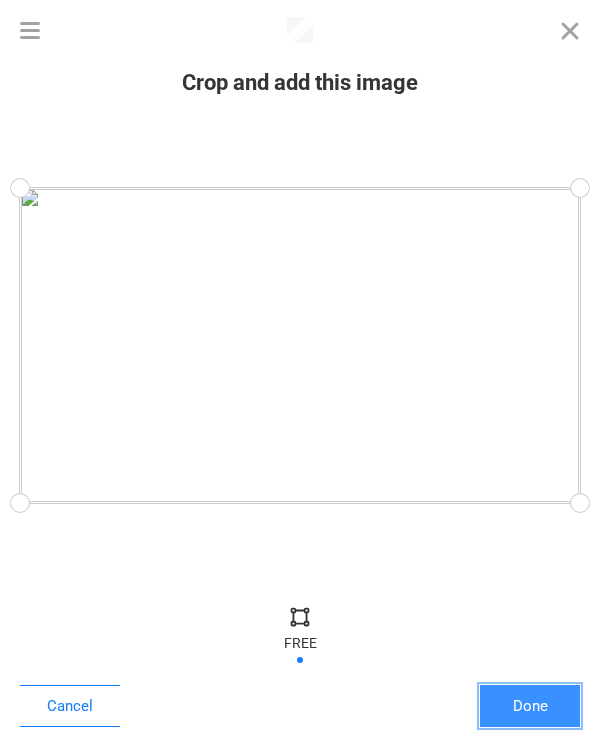 click on "Done" at bounding box center [530, 706] 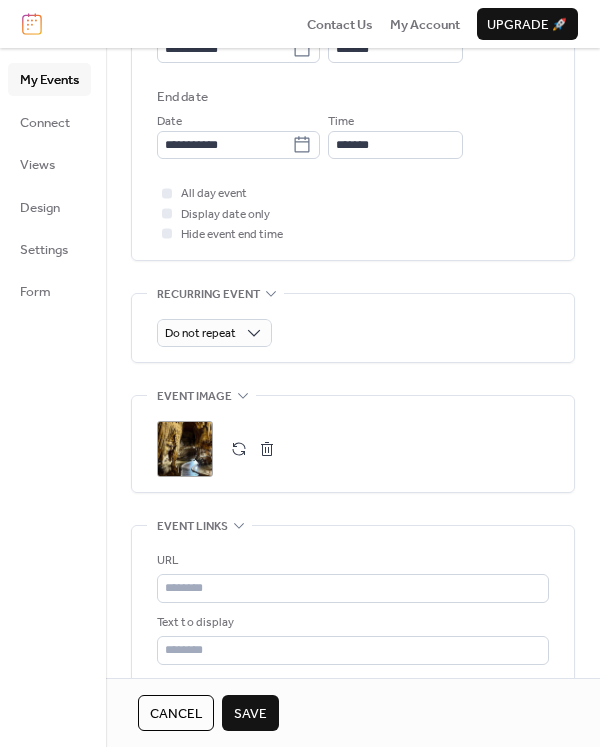 click on "Save" at bounding box center [250, 714] 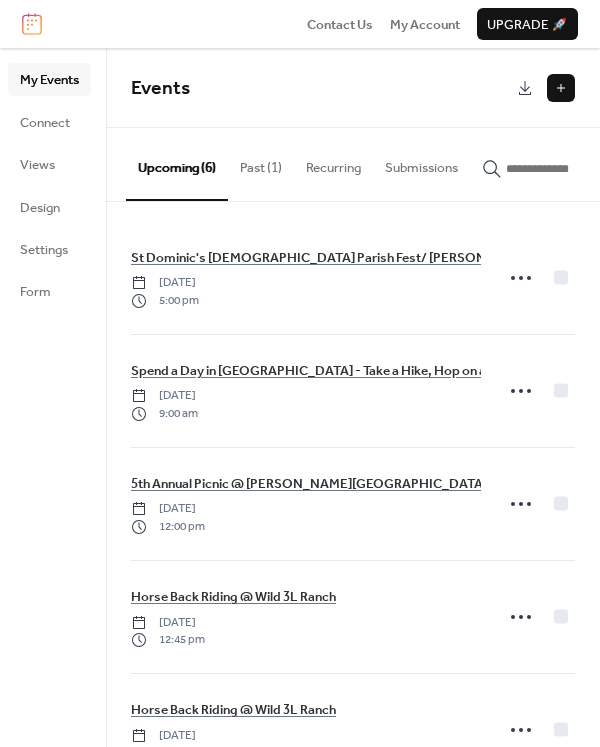 click at bounding box center (561, 88) 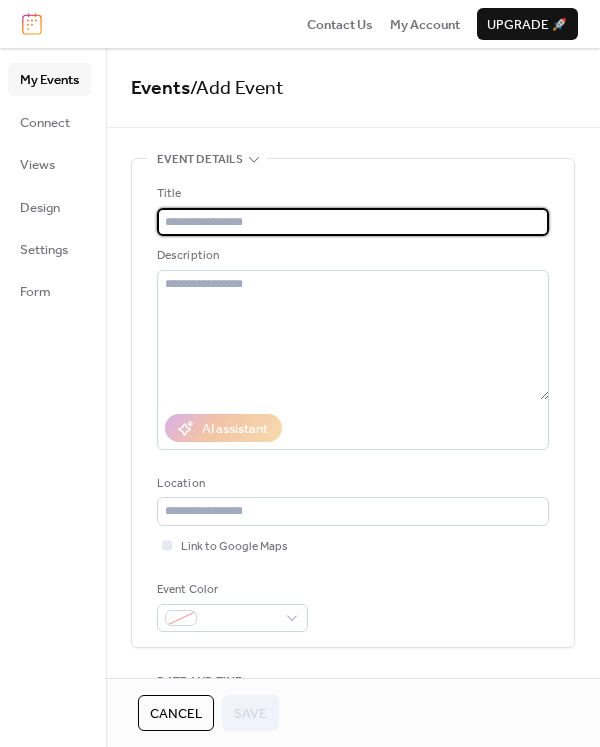 paste on "**********" 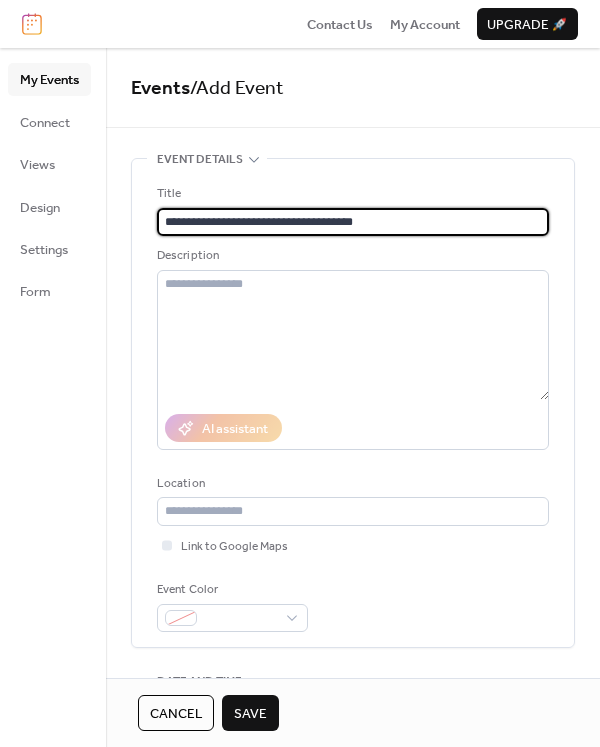 type on "**********" 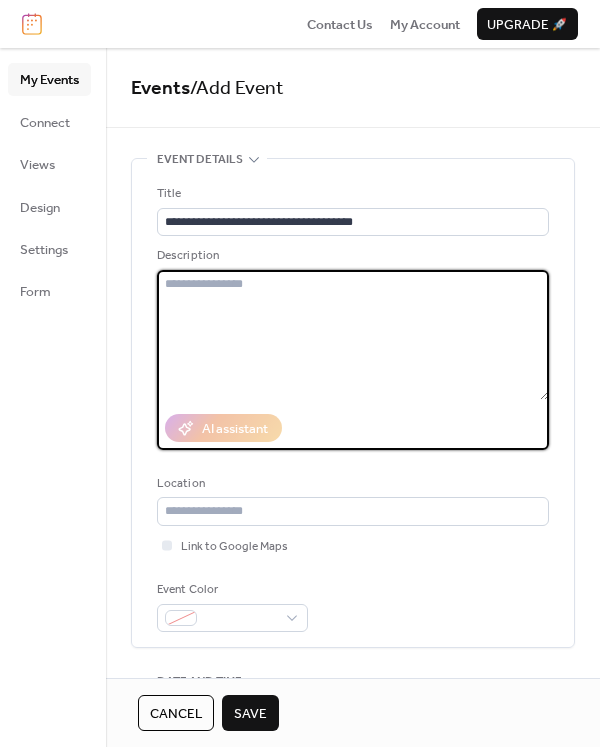 click at bounding box center [353, 335] 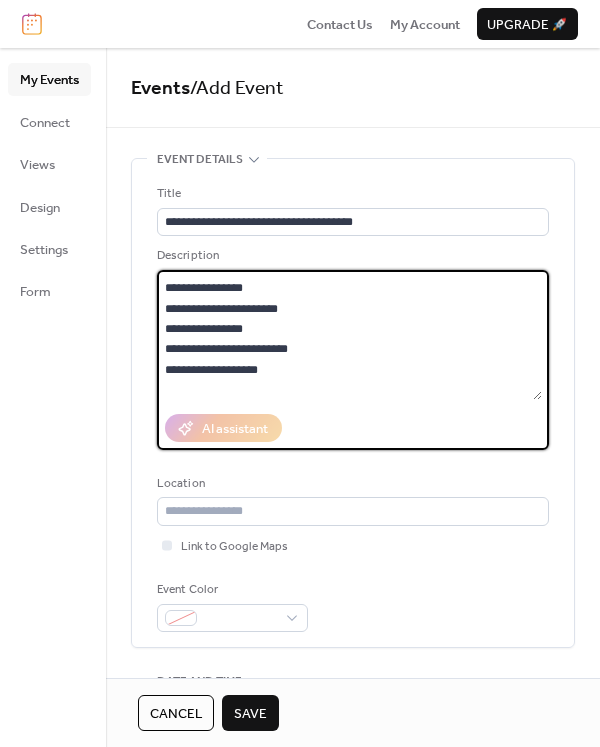 scroll, scrollTop: 346, scrollLeft: 0, axis: vertical 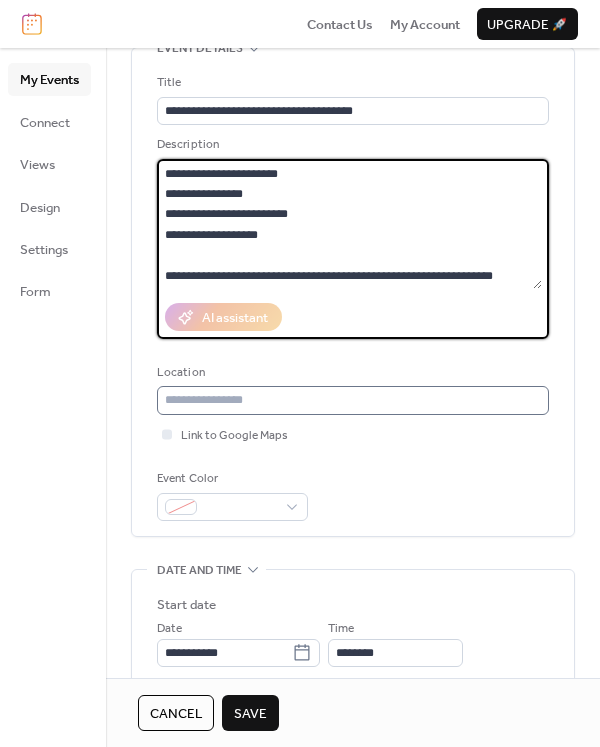 type on "**********" 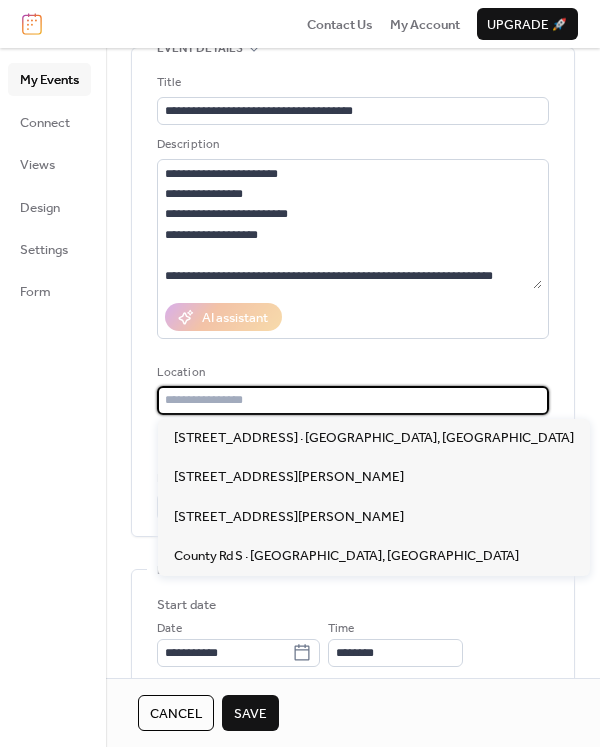 click at bounding box center [353, 400] 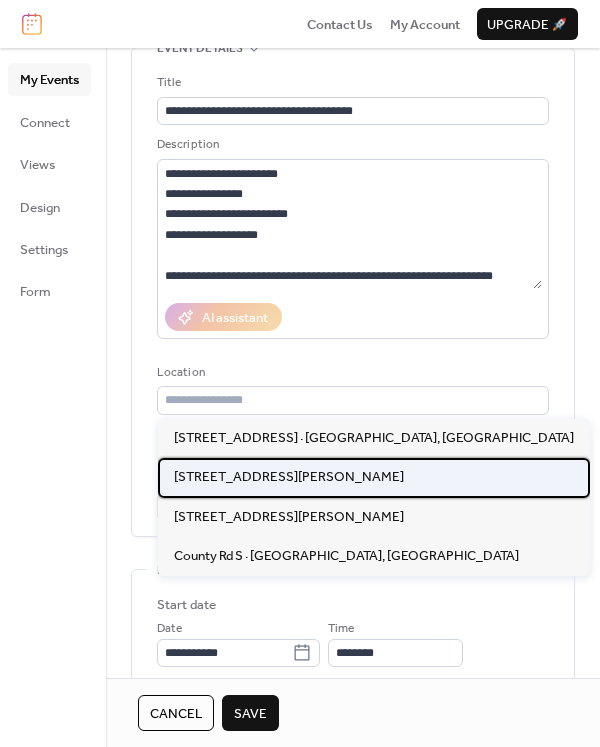 click on "[STREET_ADDRESS][PERSON_NAME]" at bounding box center (289, 477) 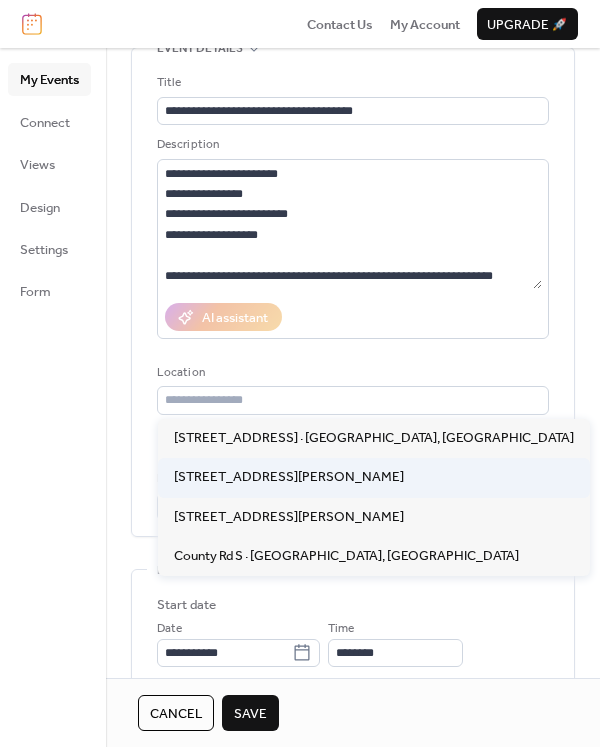 type on "**********" 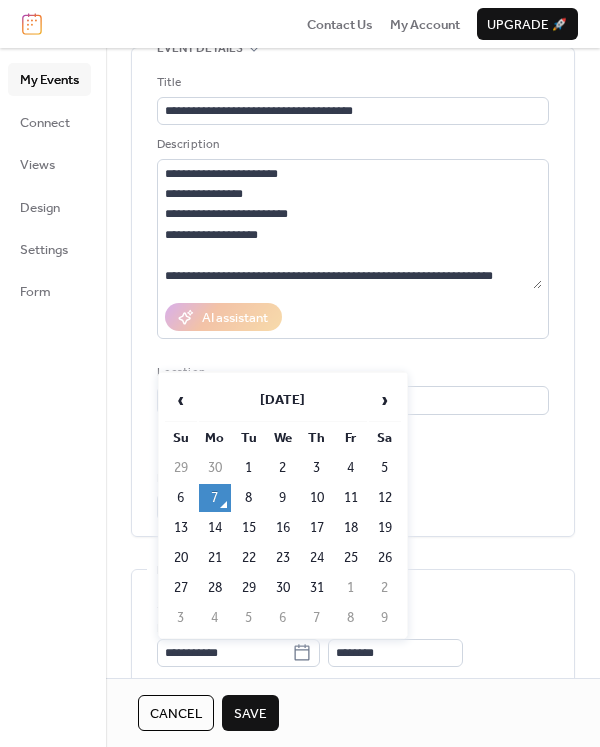 click 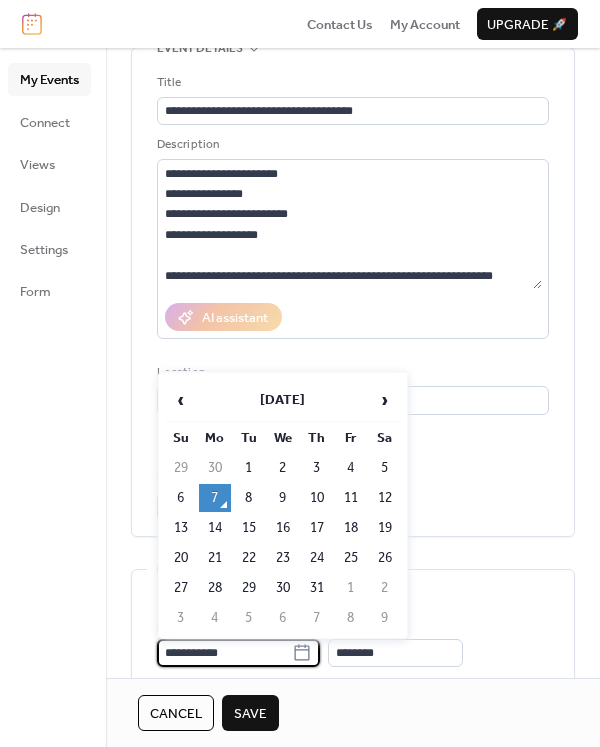 click on "**********" at bounding box center [224, 653] 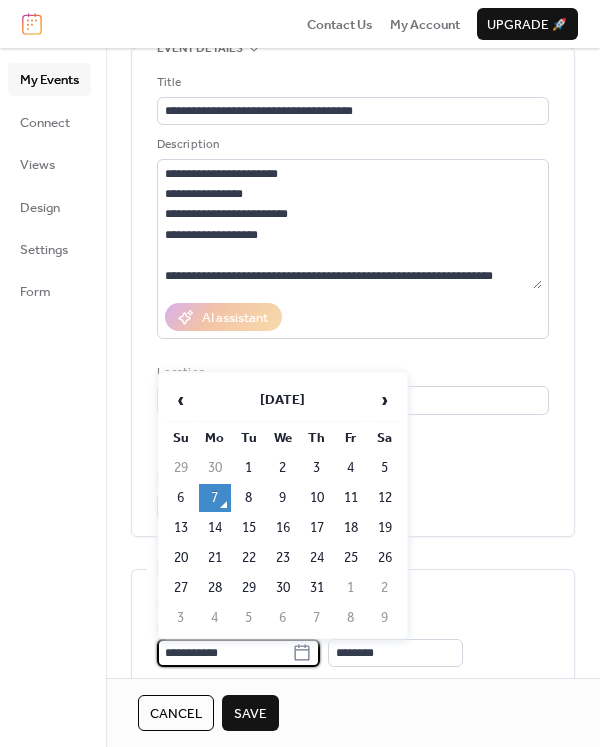 scroll, scrollTop: 0, scrollLeft: 0, axis: both 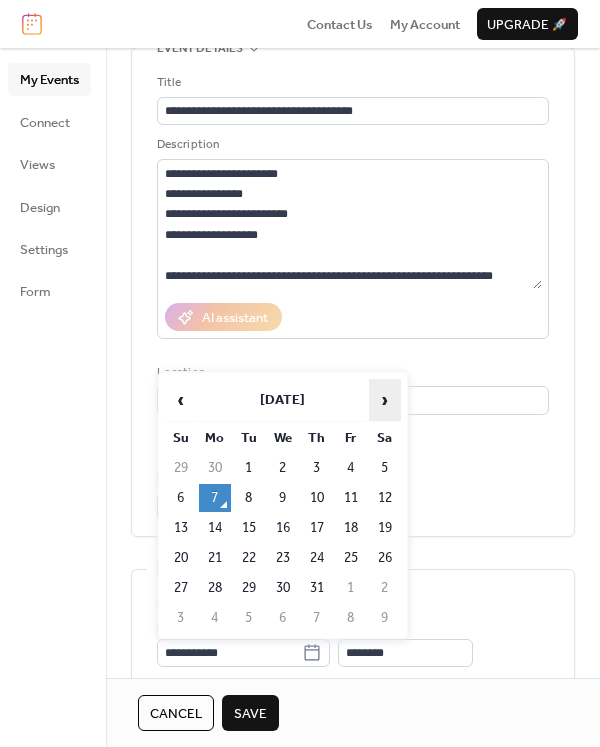 click on "›" at bounding box center (385, 400) 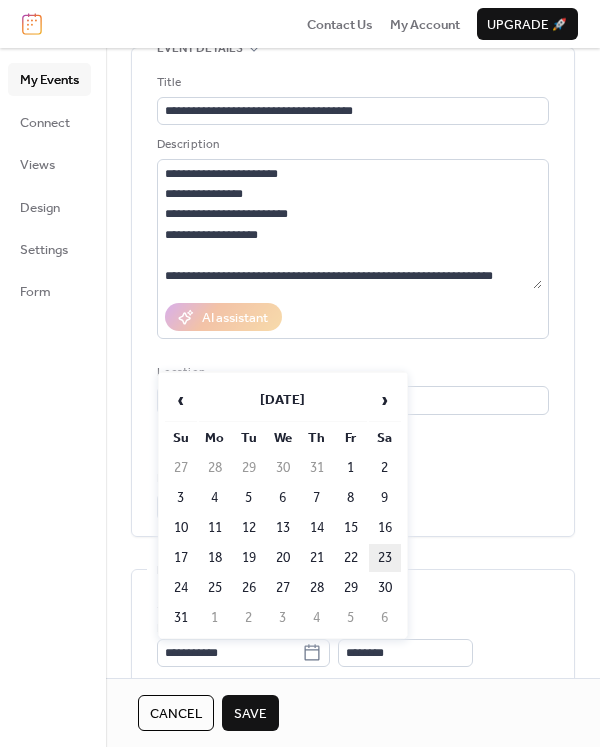 click on "23" at bounding box center [385, 558] 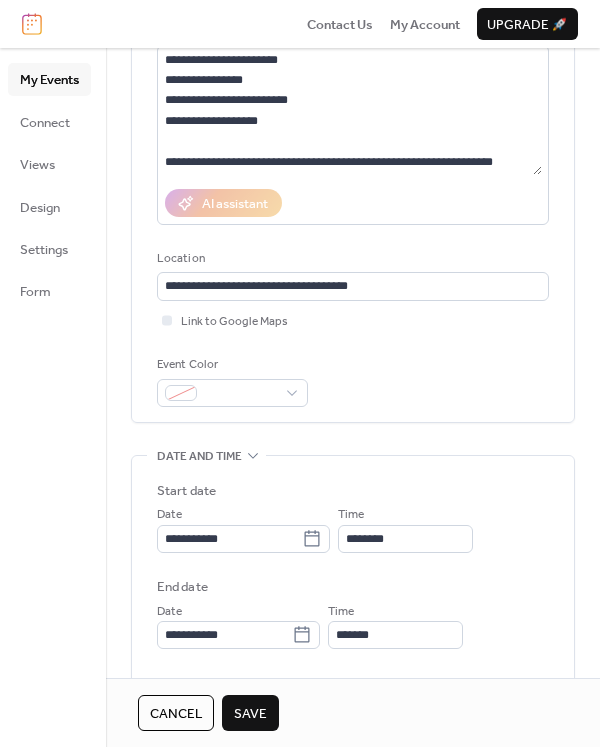 scroll, scrollTop: 227, scrollLeft: 0, axis: vertical 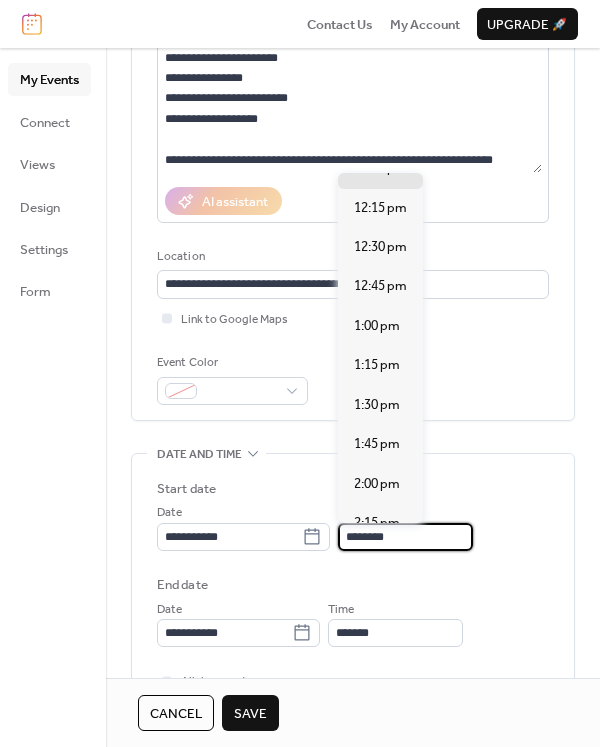 click on "********" at bounding box center (405, 537) 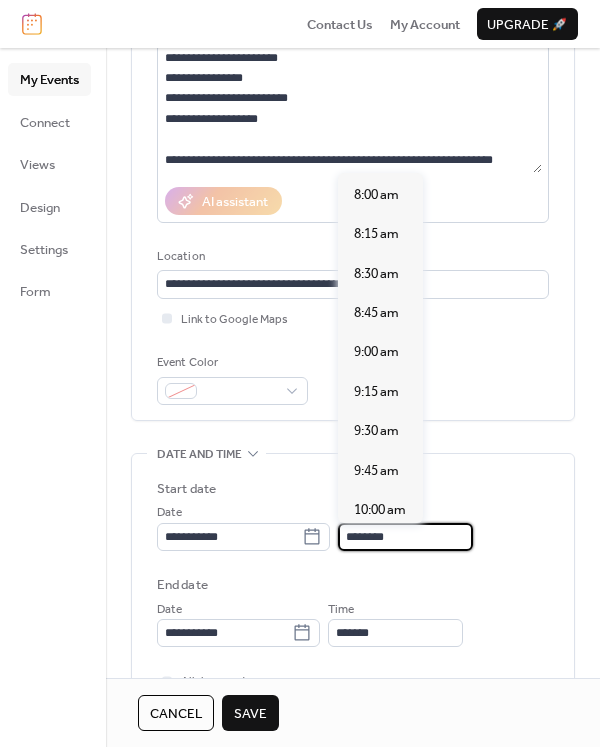 scroll, scrollTop: 1264, scrollLeft: 0, axis: vertical 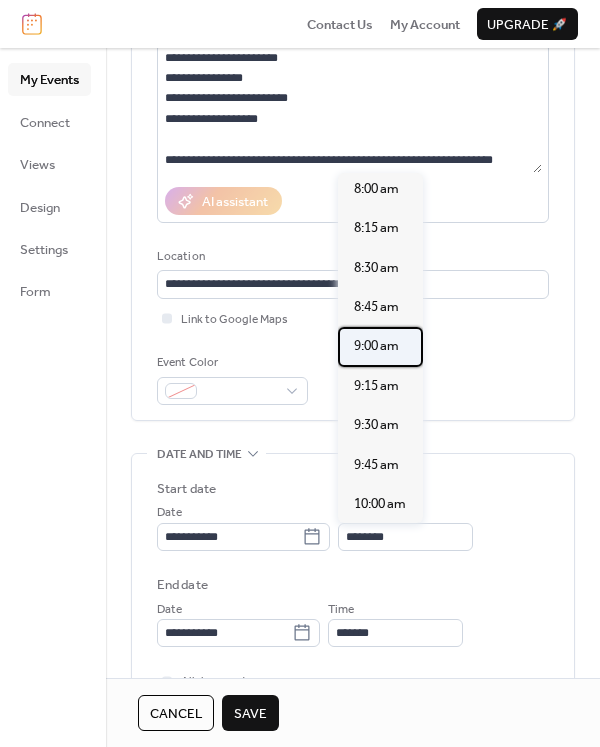 click on "9:00 am" at bounding box center [376, 346] 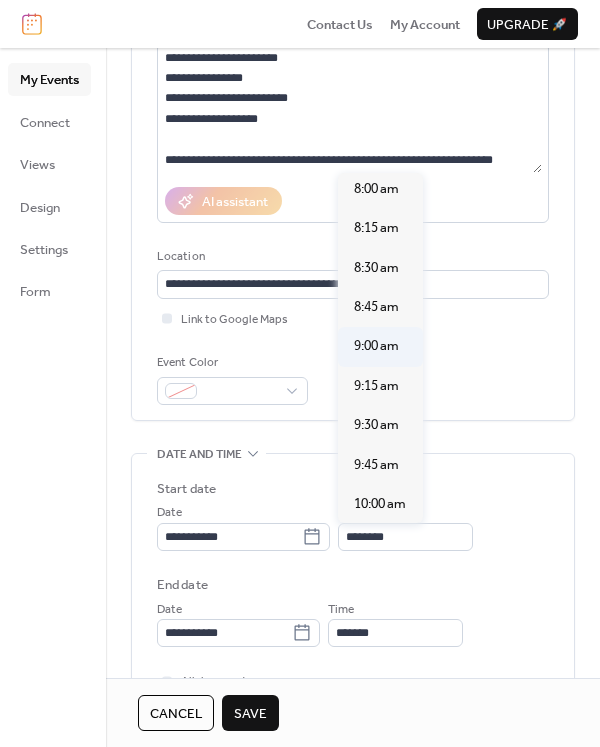 type on "*******" 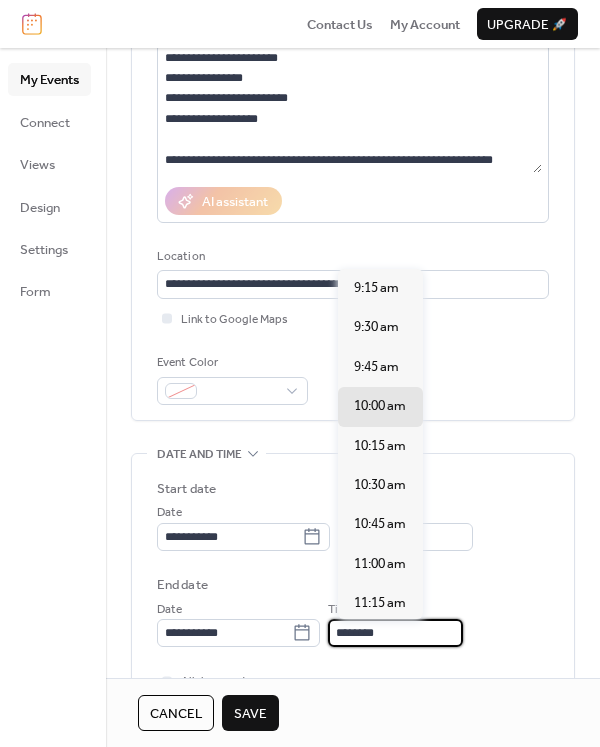 click on "********" at bounding box center (395, 633) 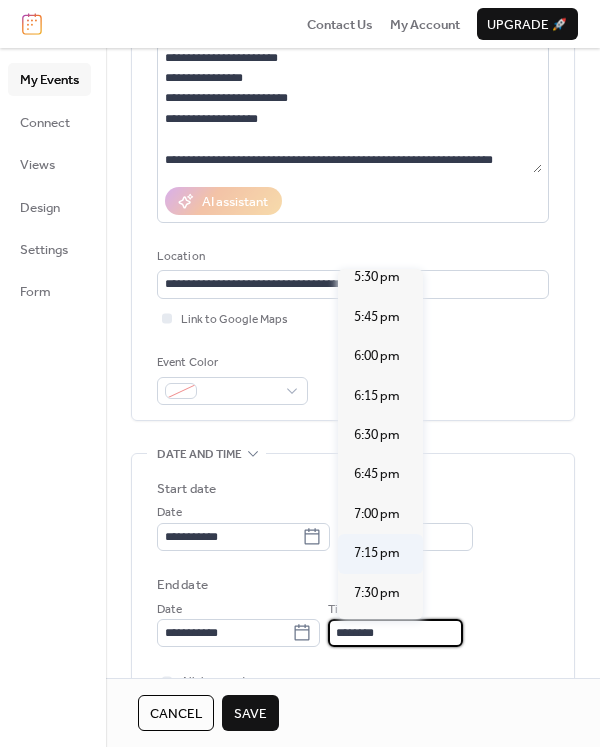 scroll, scrollTop: 1287, scrollLeft: 0, axis: vertical 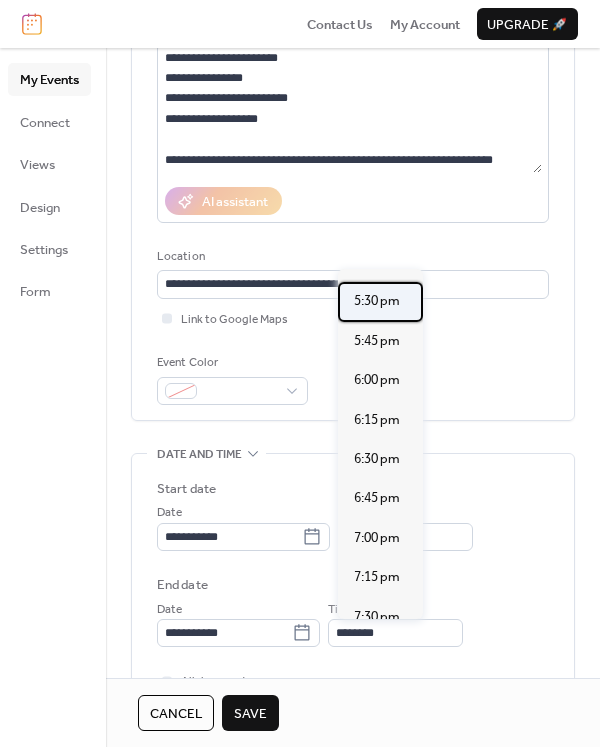 click on "5:30 pm" at bounding box center (377, 301) 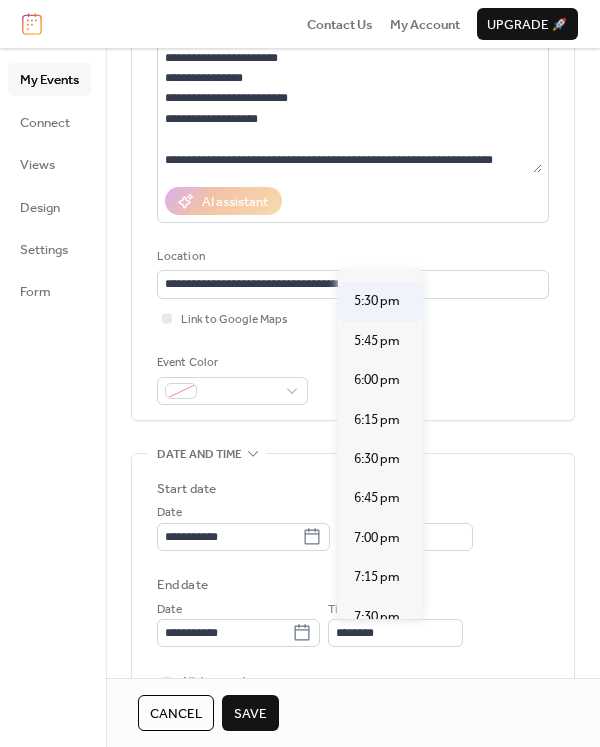 type on "*******" 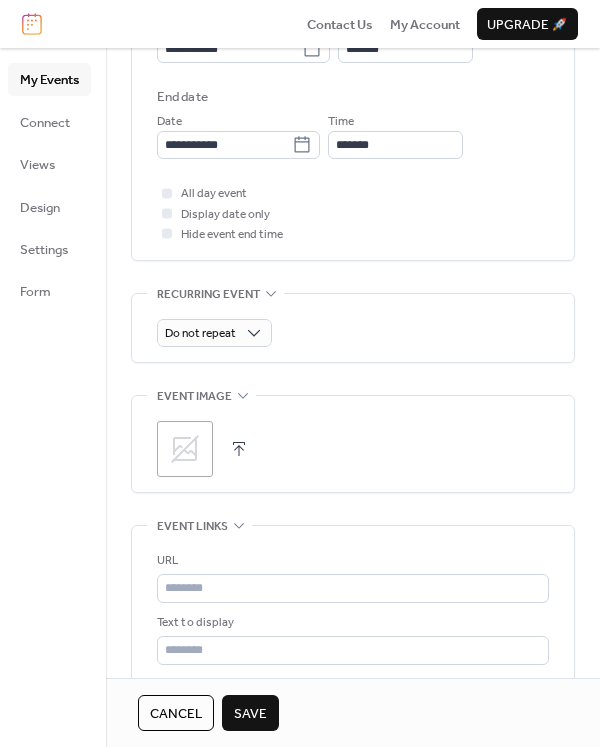 scroll, scrollTop: 722, scrollLeft: 0, axis: vertical 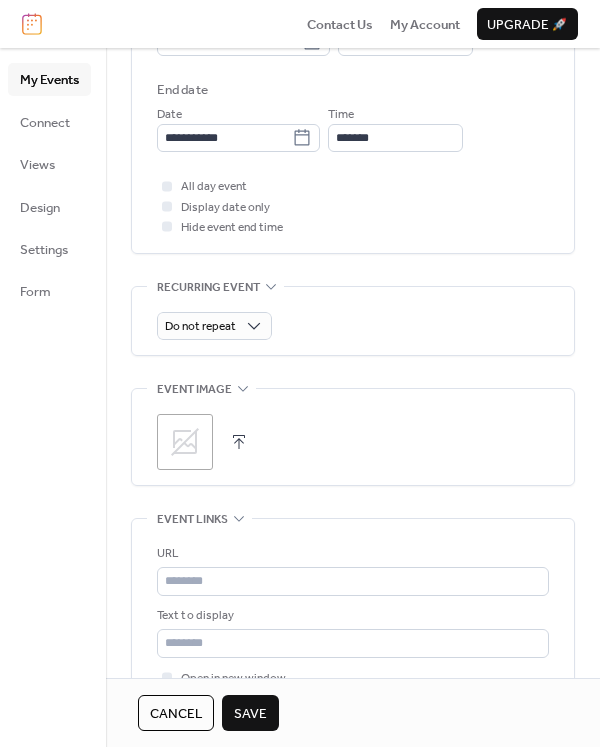 click 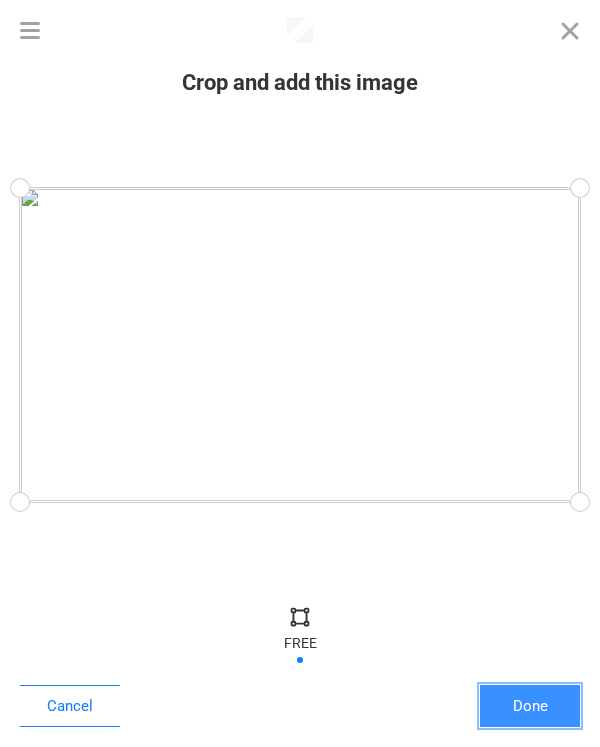 click on "Done" at bounding box center [530, 706] 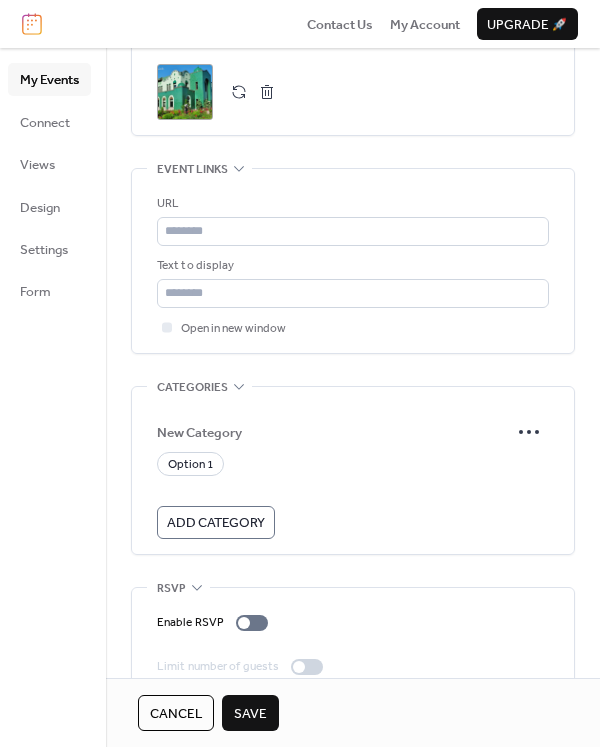 scroll, scrollTop: 1108, scrollLeft: 0, axis: vertical 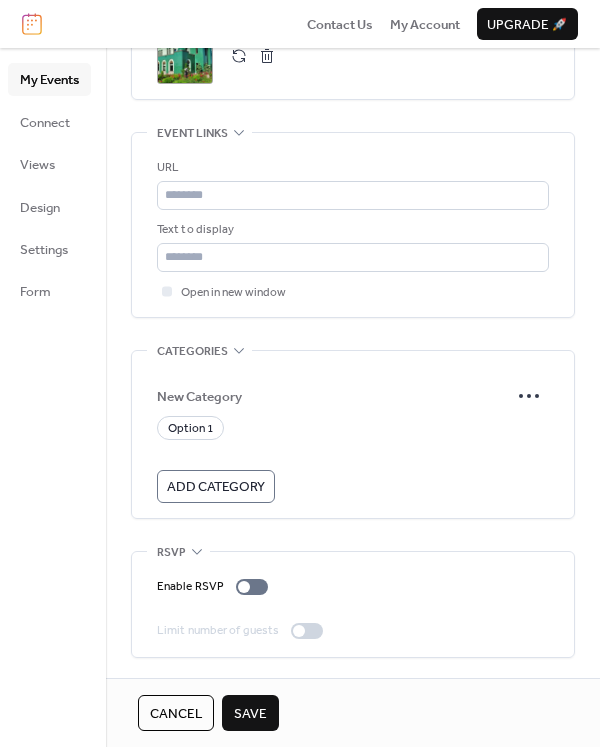click on "Save" at bounding box center (250, 714) 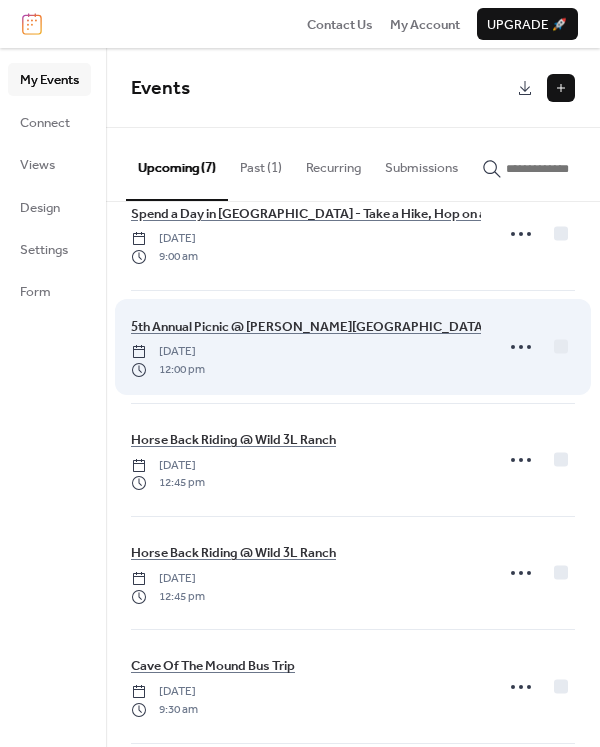 scroll, scrollTop: 0, scrollLeft: 0, axis: both 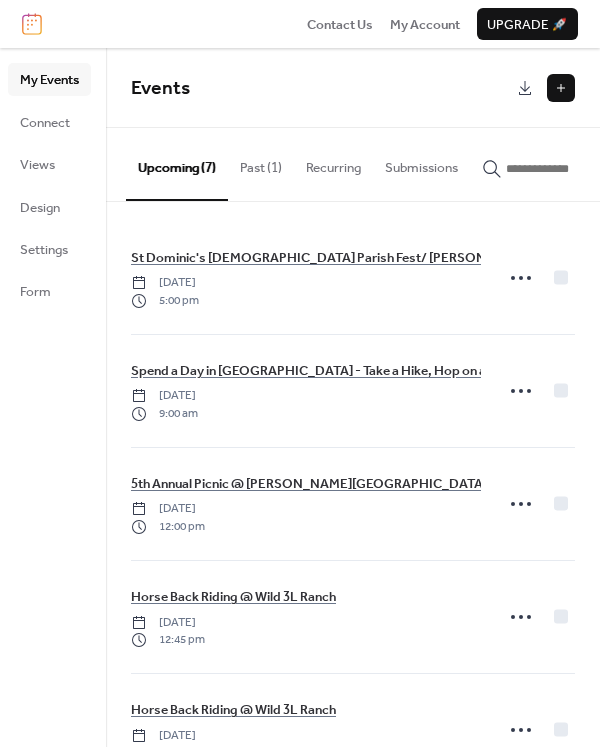 click at bounding box center (561, 88) 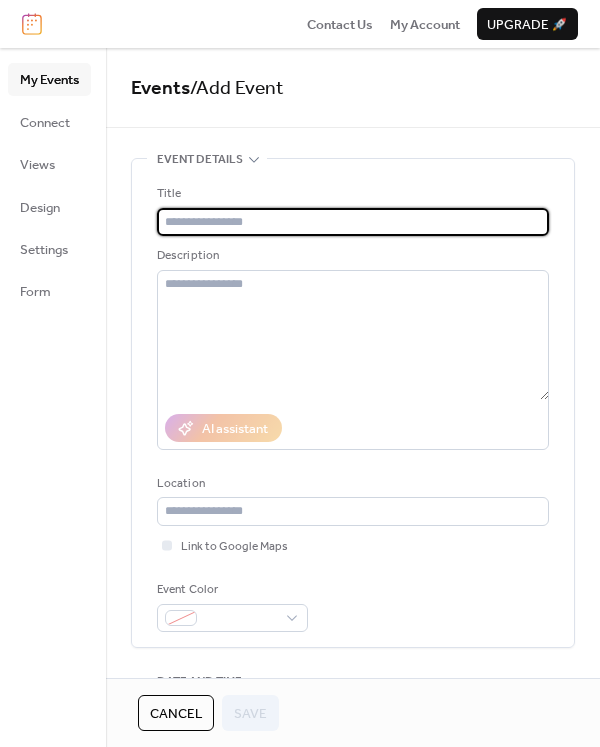 paste on "**********" 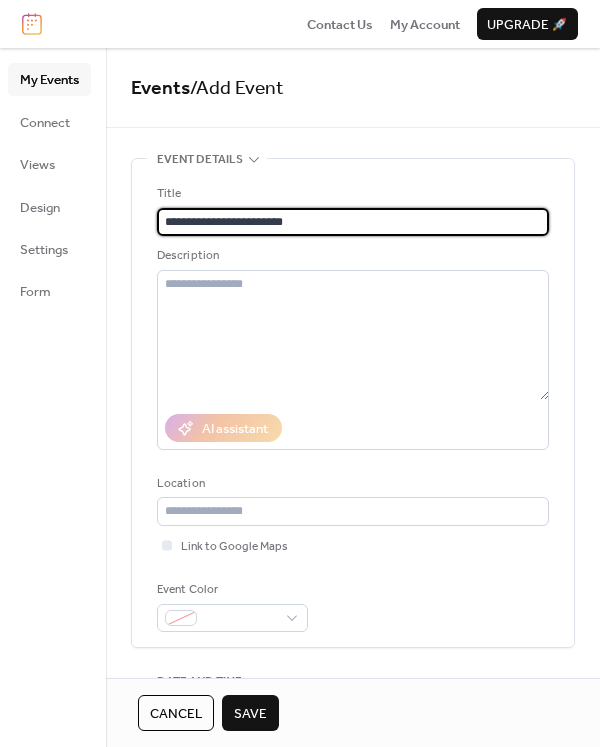 type on "**********" 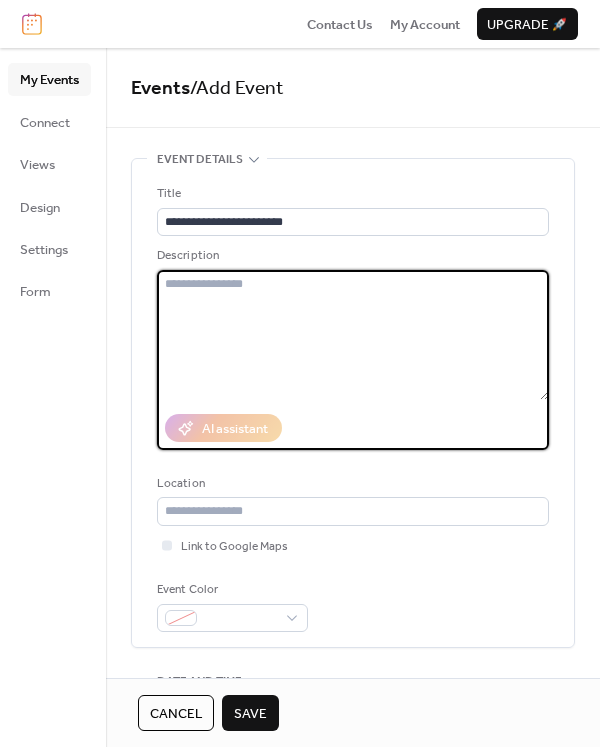 click at bounding box center (353, 335) 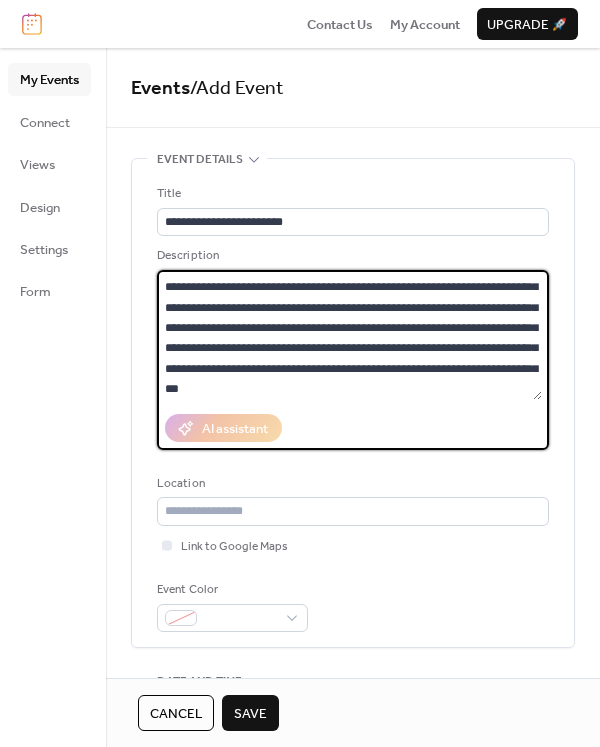 scroll, scrollTop: 0, scrollLeft: 0, axis: both 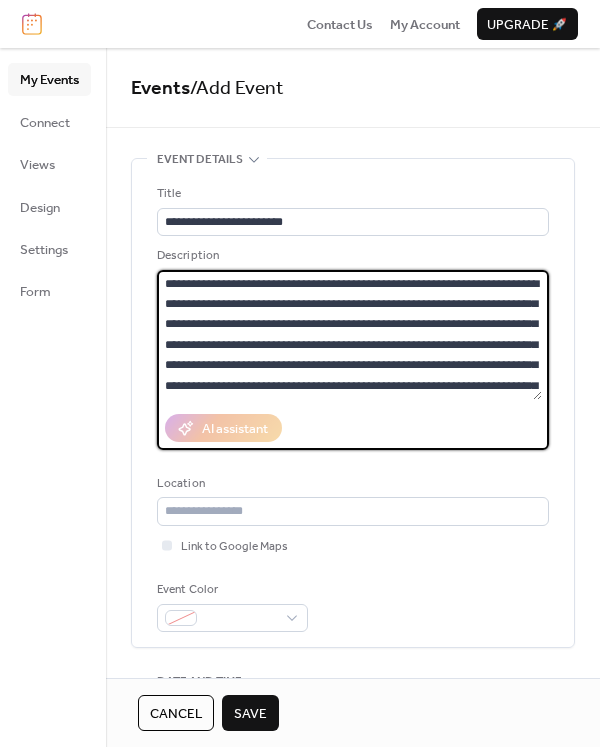 click on "**********" at bounding box center [349, 335] 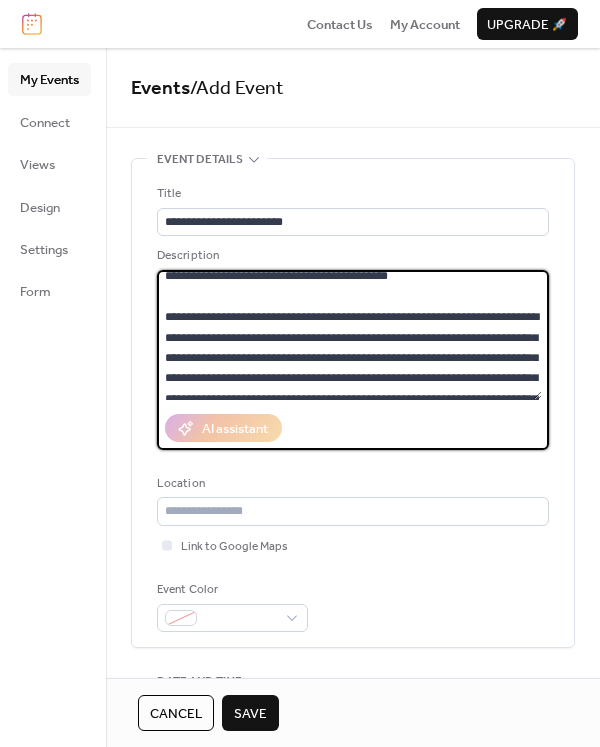 scroll, scrollTop: 55, scrollLeft: 0, axis: vertical 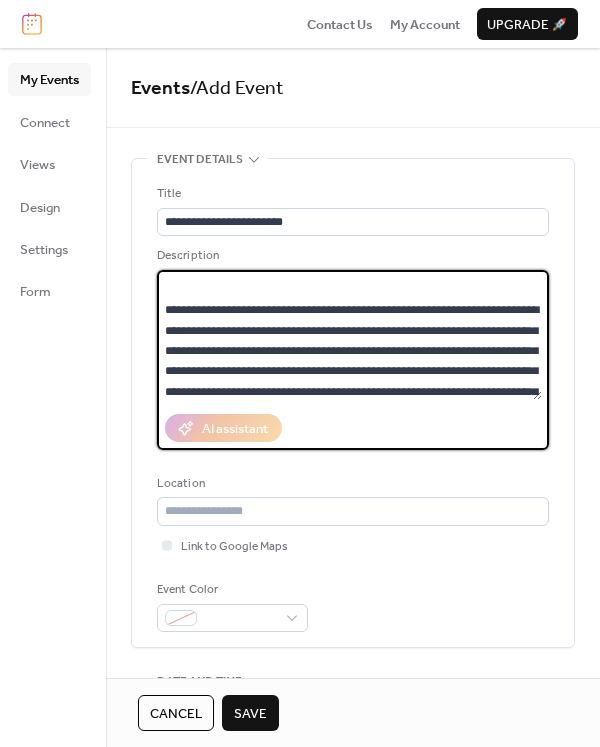 click on "**********" at bounding box center (349, 335) 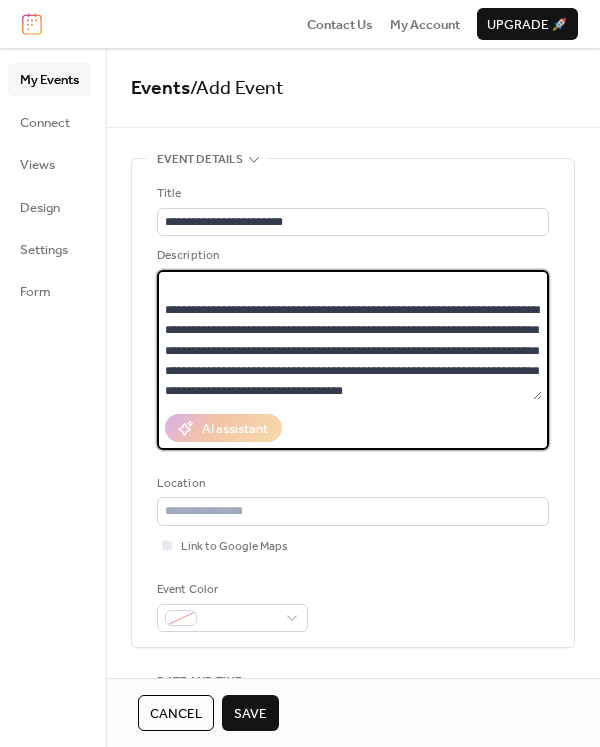 scroll, scrollTop: 142, scrollLeft: 0, axis: vertical 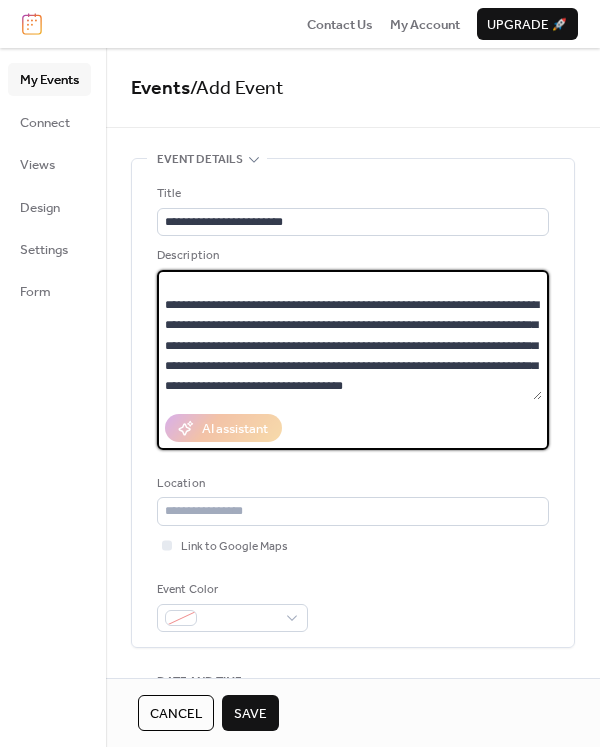 type on "**********" 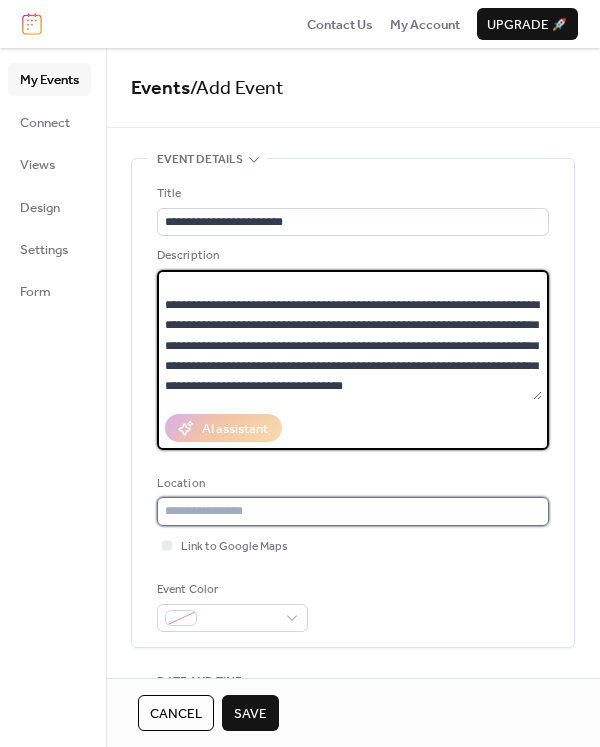 click at bounding box center (353, 511) 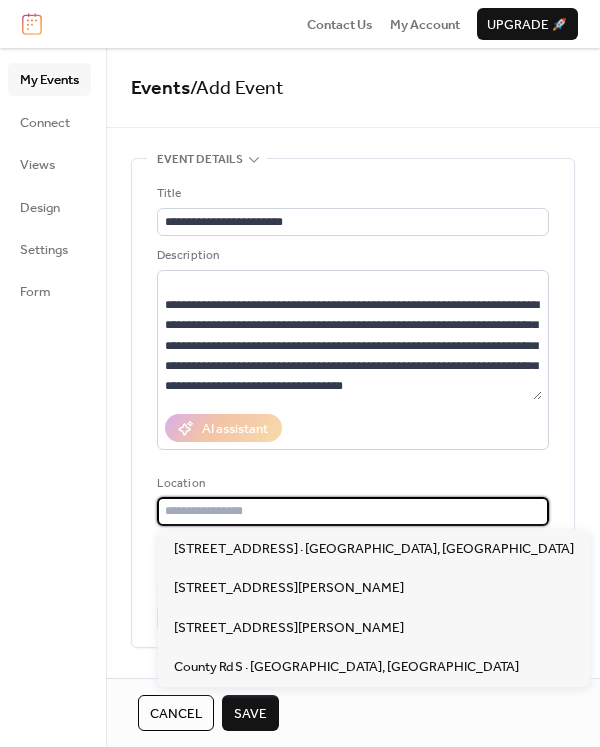 paste on "**********" 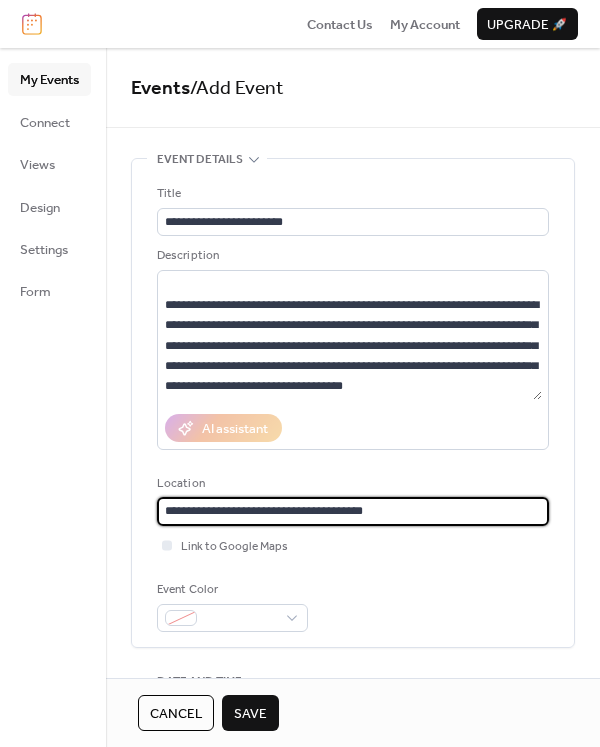 click on "**********" at bounding box center (353, 511) 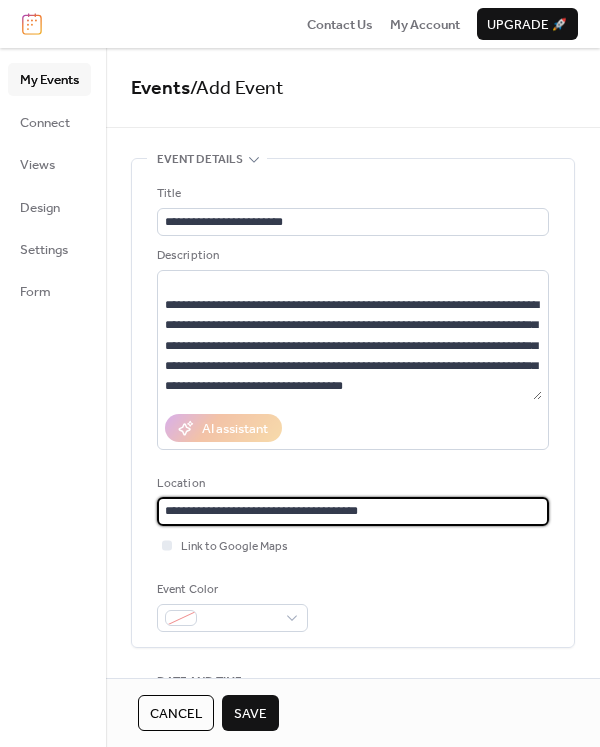 click on "**********" at bounding box center (353, 511) 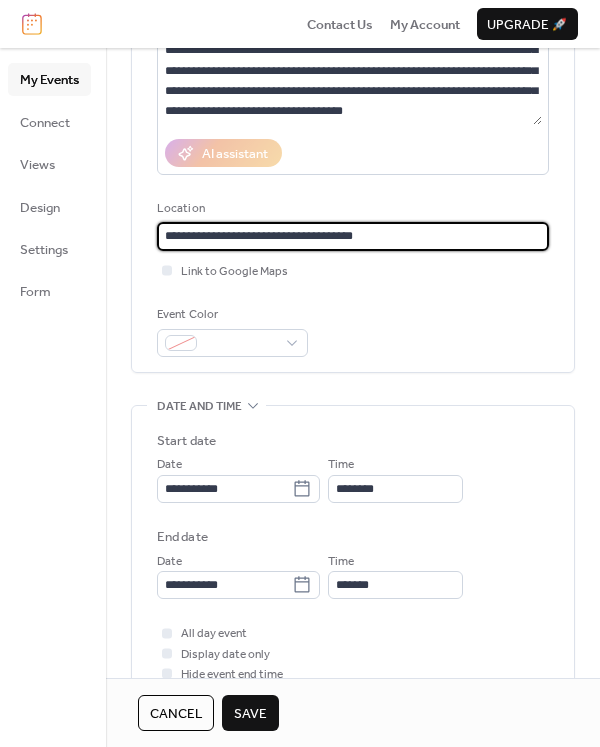 scroll, scrollTop: 276, scrollLeft: 0, axis: vertical 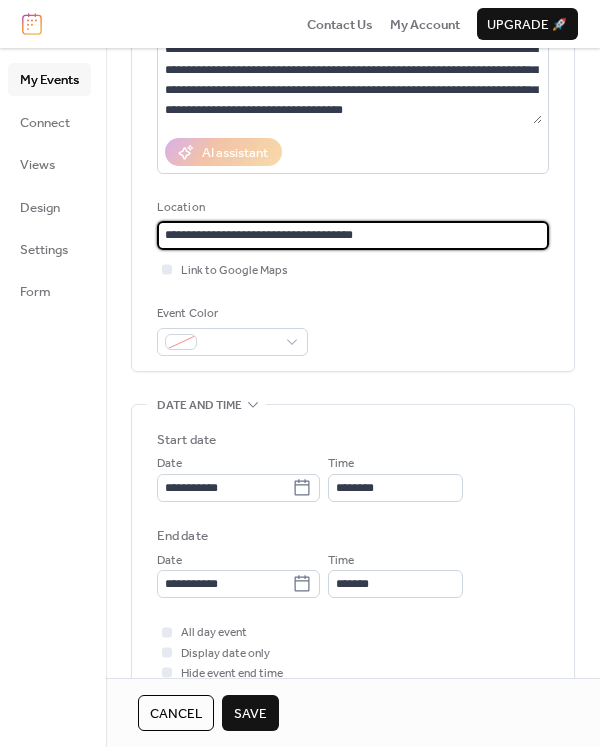 type on "**********" 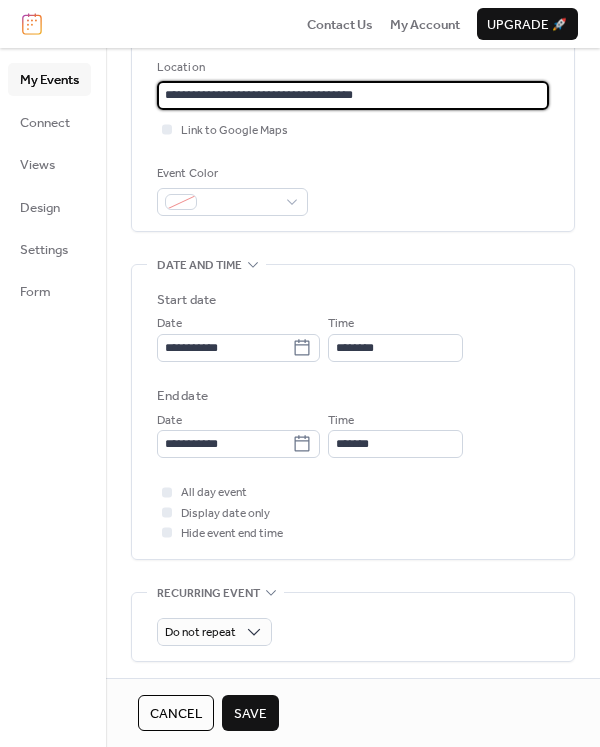 scroll, scrollTop: 730, scrollLeft: 0, axis: vertical 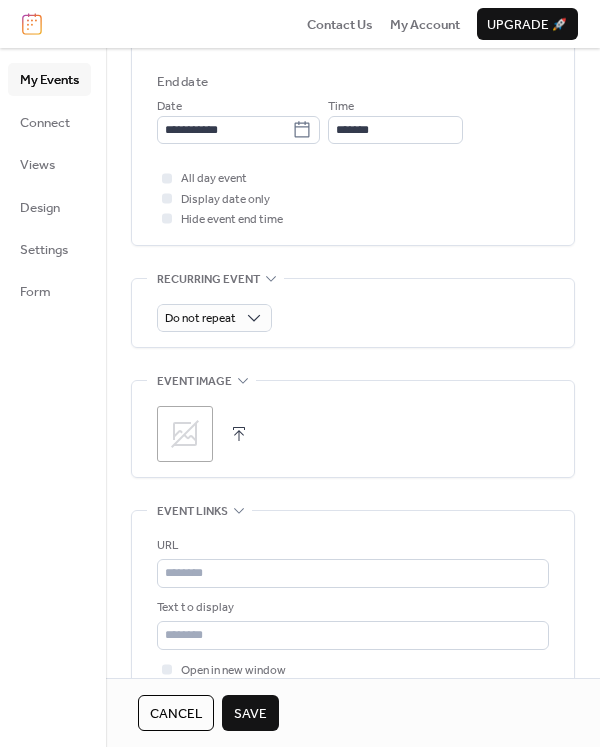 type 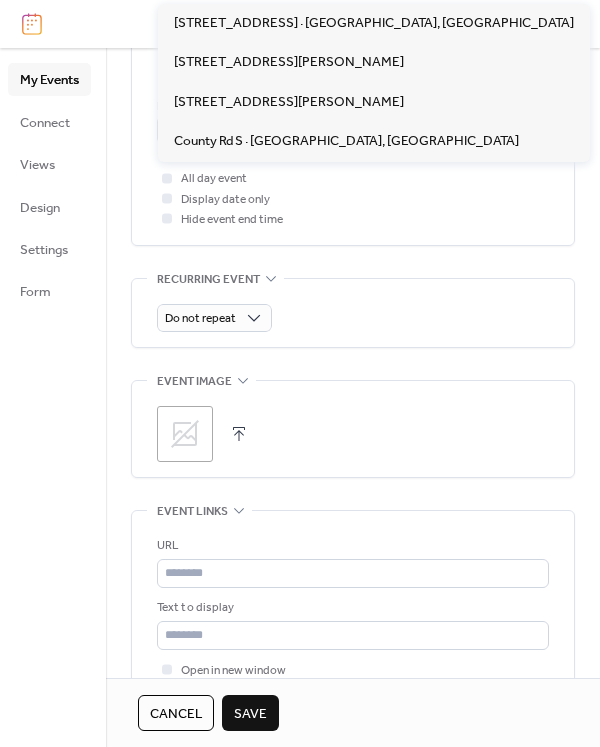 scroll, scrollTop: 539, scrollLeft: 0, axis: vertical 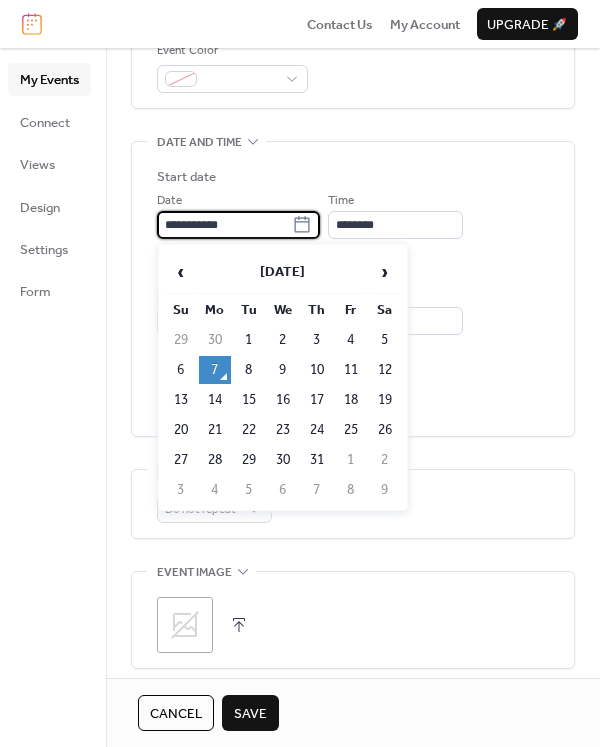click on "**********" at bounding box center [224, 225] 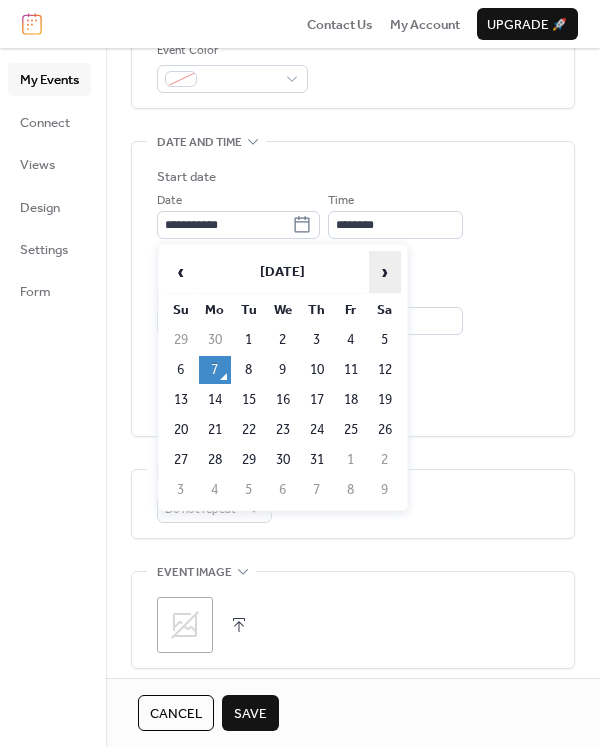 click on "›" at bounding box center (385, 272) 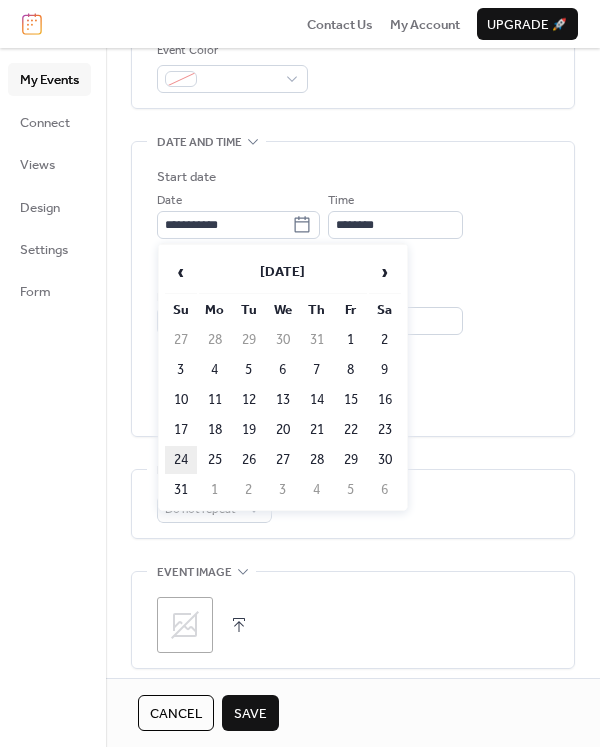 click on "24" at bounding box center [181, 460] 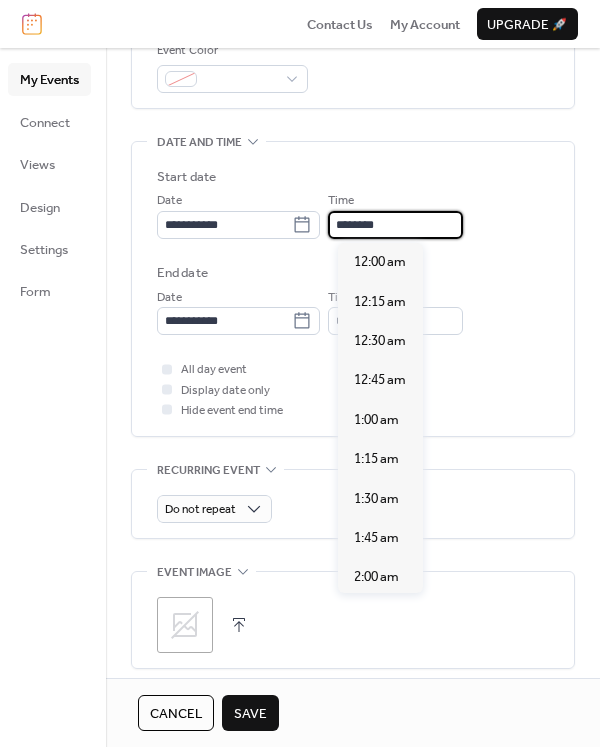 scroll, scrollTop: 1915, scrollLeft: 0, axis: vertical 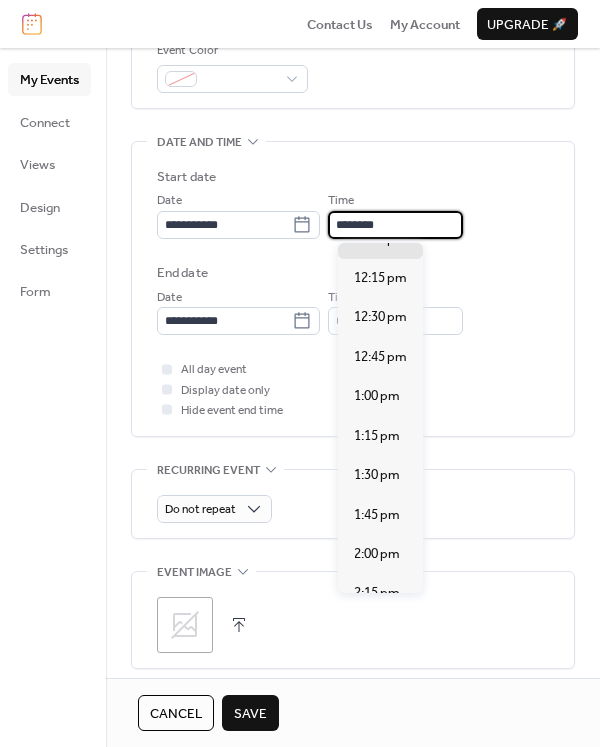 click on "********" at bounding box center [395, 225] 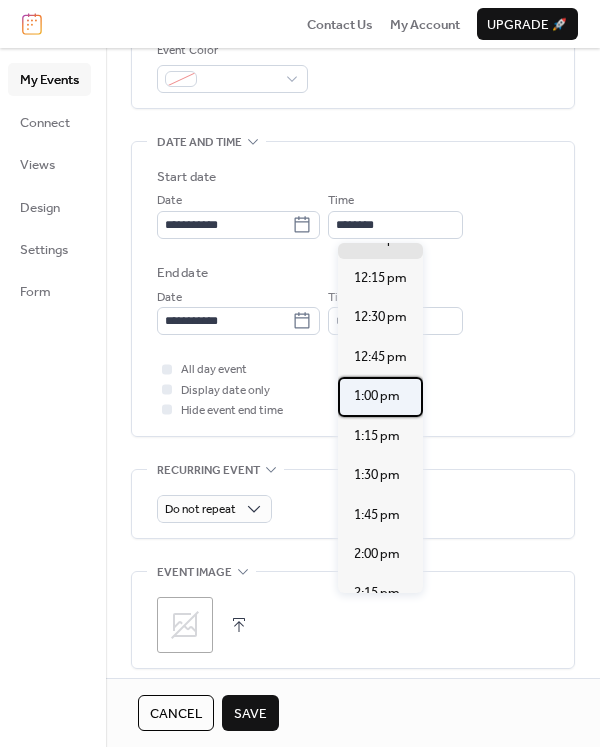 click on "1:00 pm" at bounding box center [377, 396] 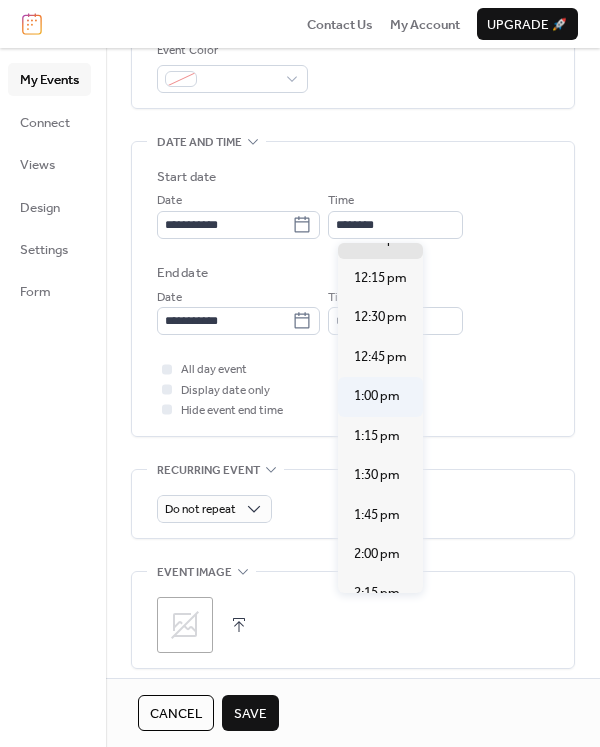 type on "*******" 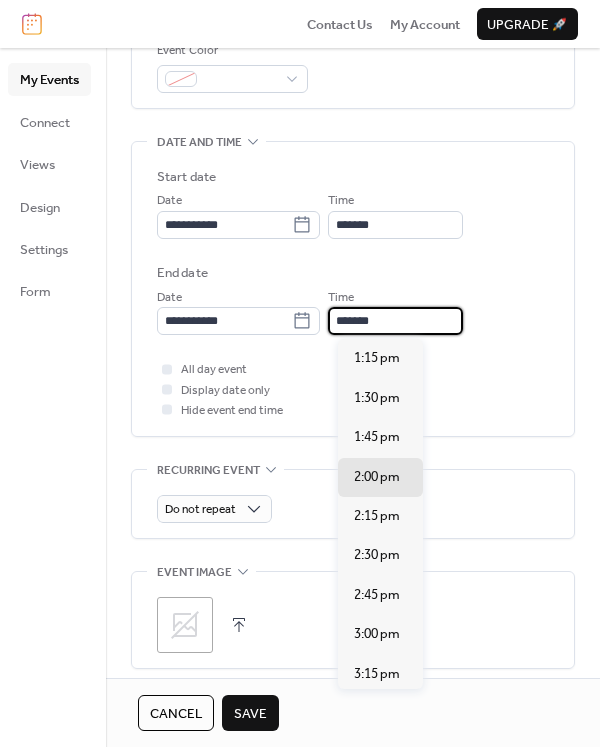 click on "*******" at bounding box center [395, 321] 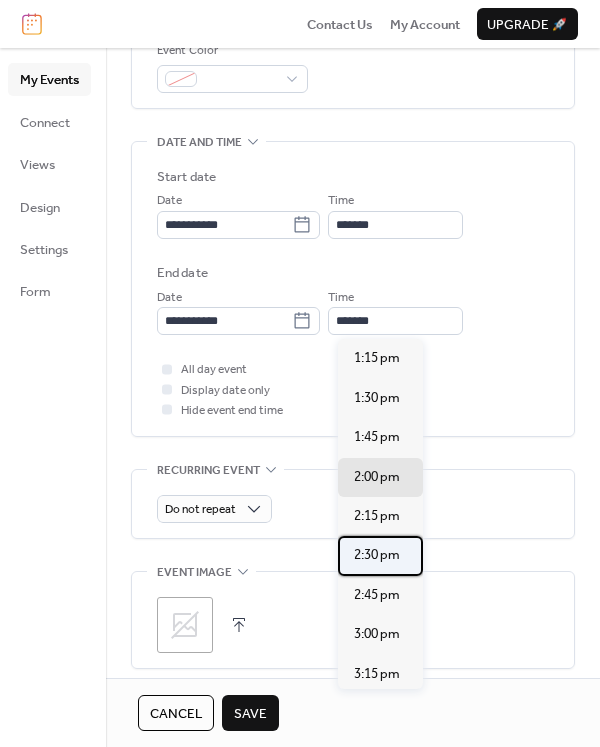 click on "2:30 pm" at bounding box center [380, 555] 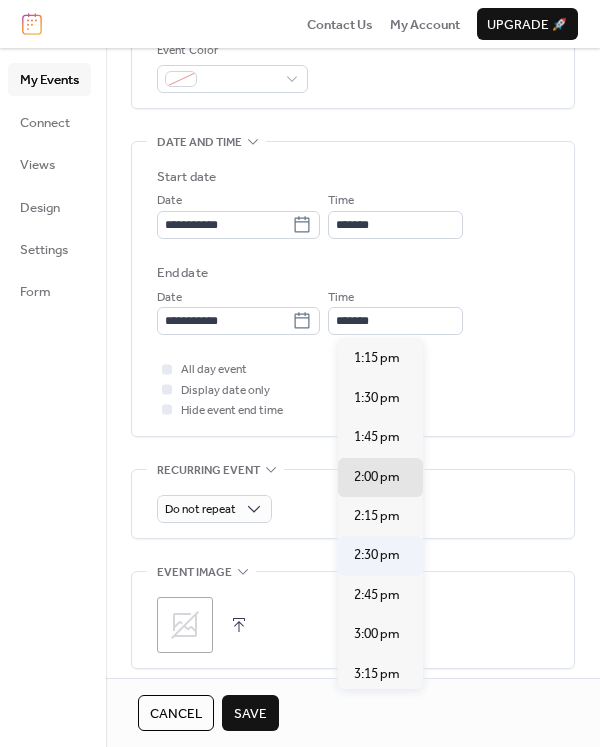 type on "*******" 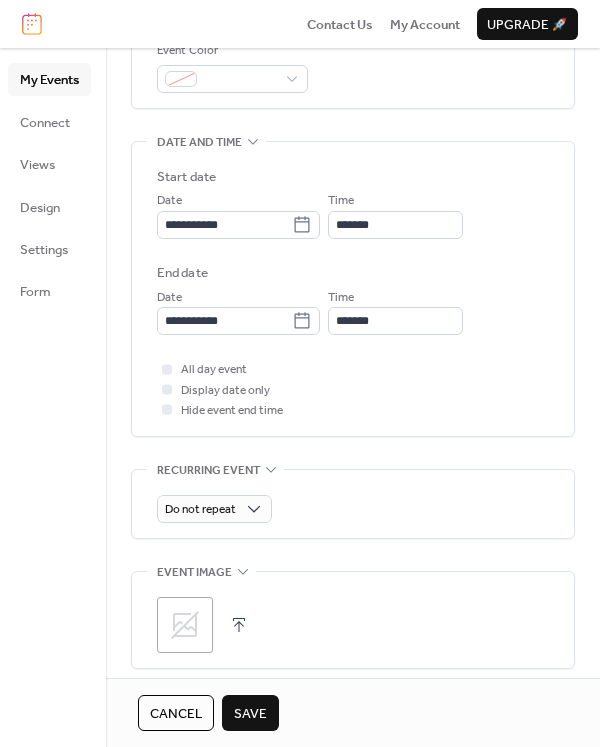 click on "**********" at bounding box center [353, 422] 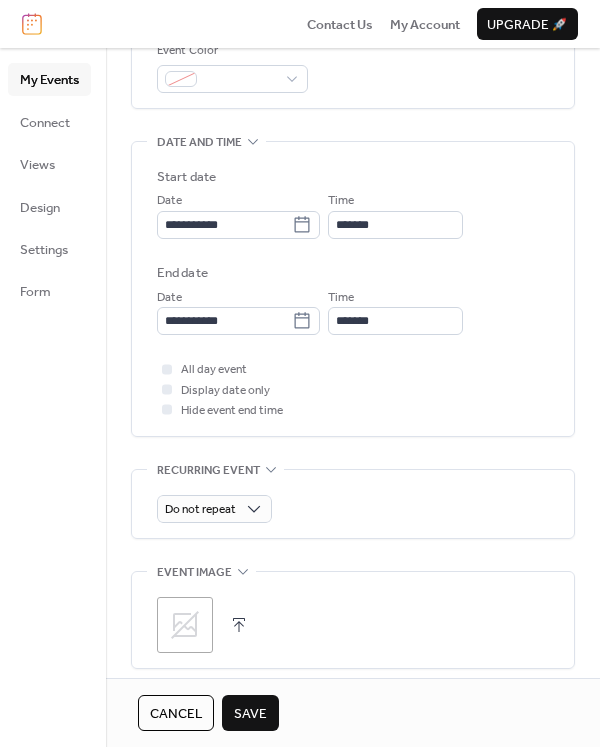 click 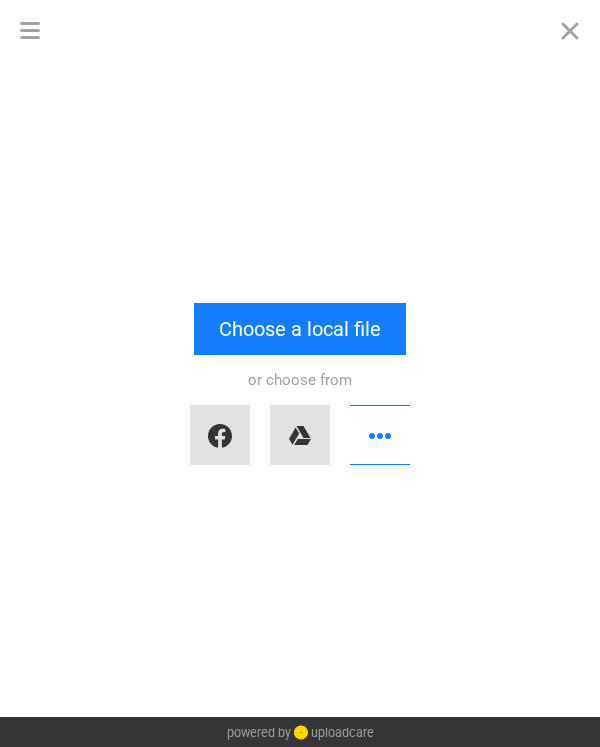 click on "Drop a file here drag & drop any files or Upload files from your computer Choose a local file or choose from" at bounding box center [300, 388] 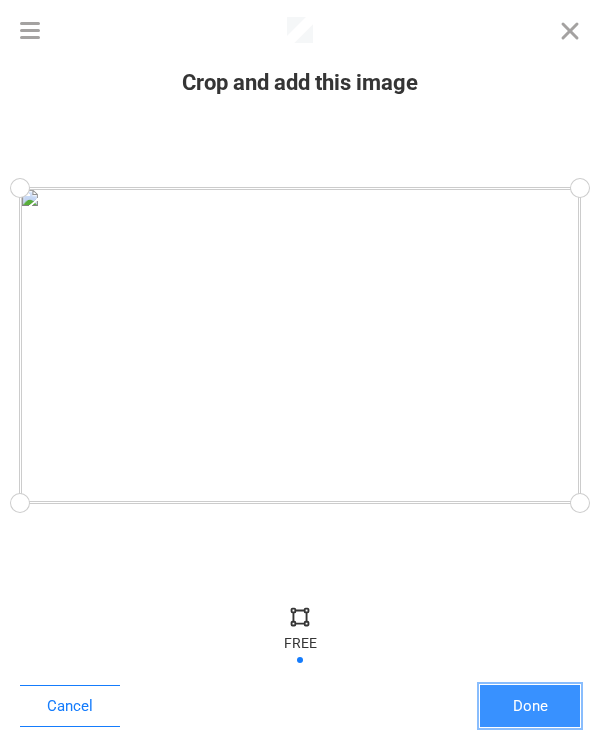 click on "Done" at bounding box center (530, 706) 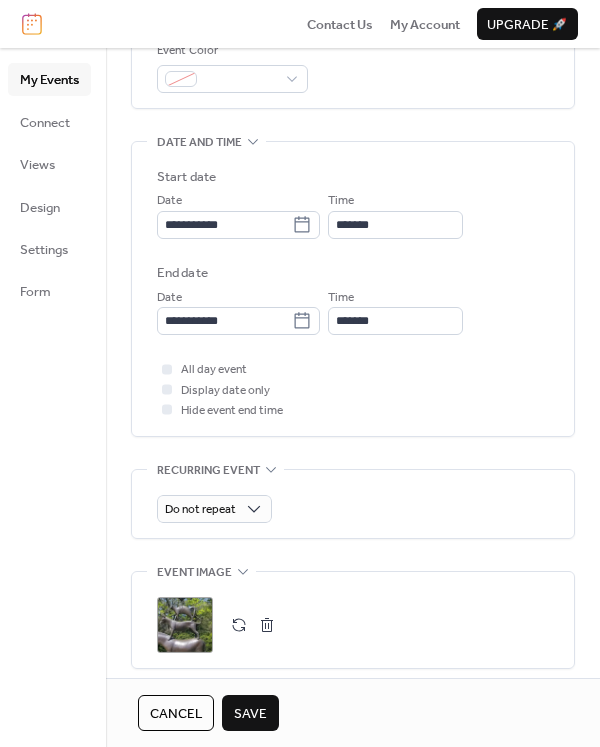 click on "Save" at bounding box center [250, 713] 